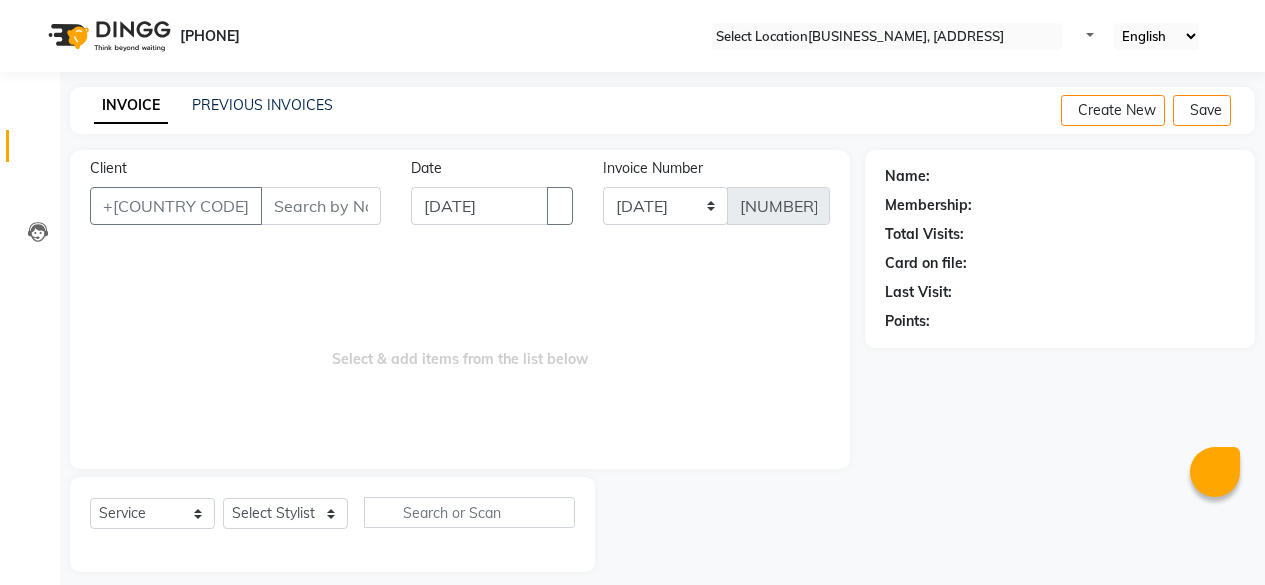 scroll, scrollTop: 0, scrollLeft: 0, axis: both 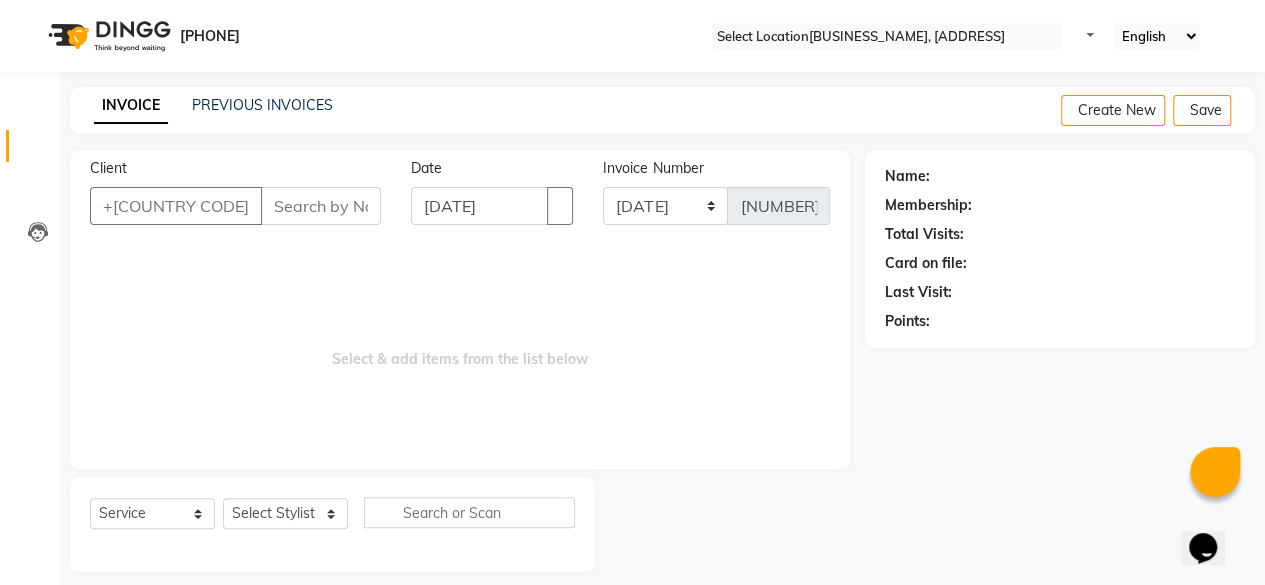 click on "Client" at bounding box center [321, 206] 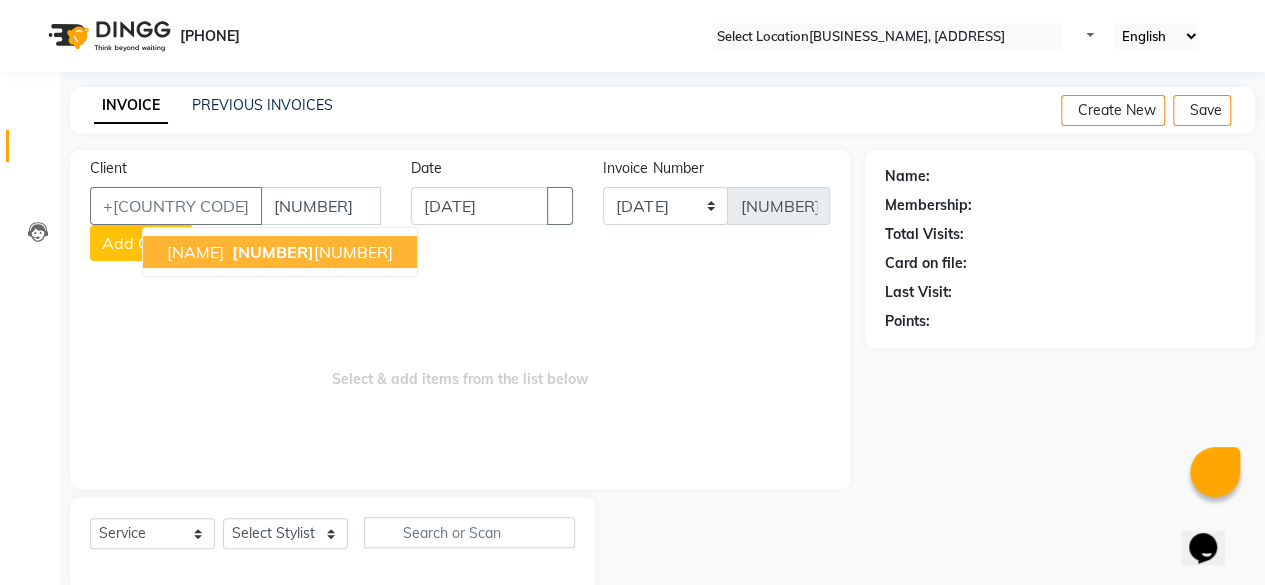 click on "[NUMBER]" at bounding box center [273, 252] 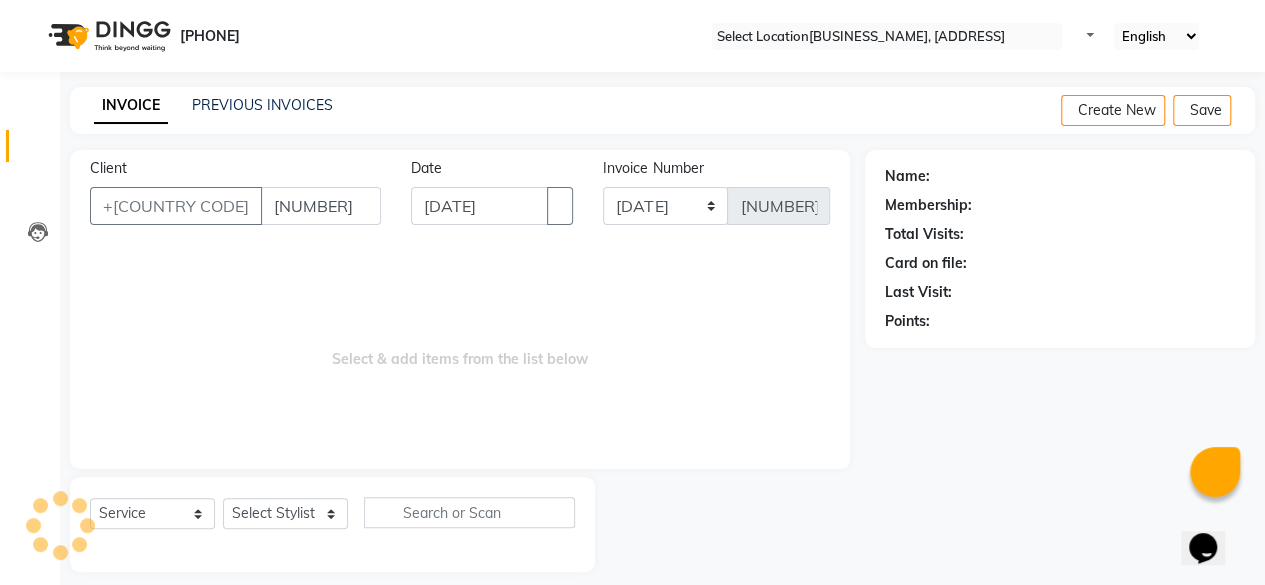 type on "[NUMBER]" 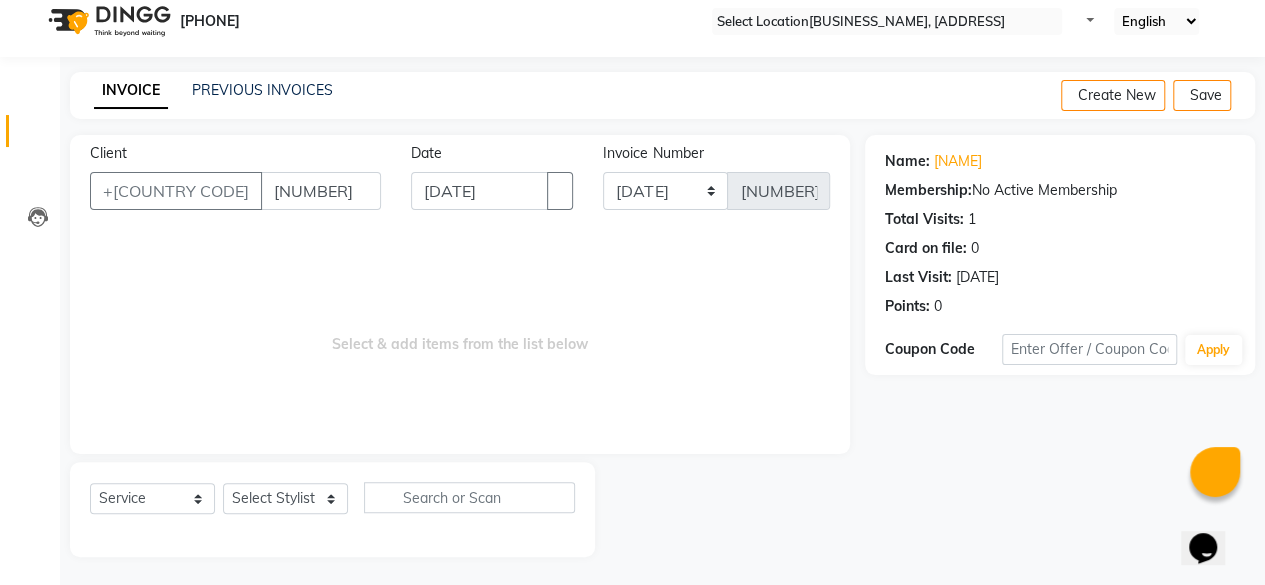 scroll, scrollTop: 0, scrollLeft: 0, axis: both 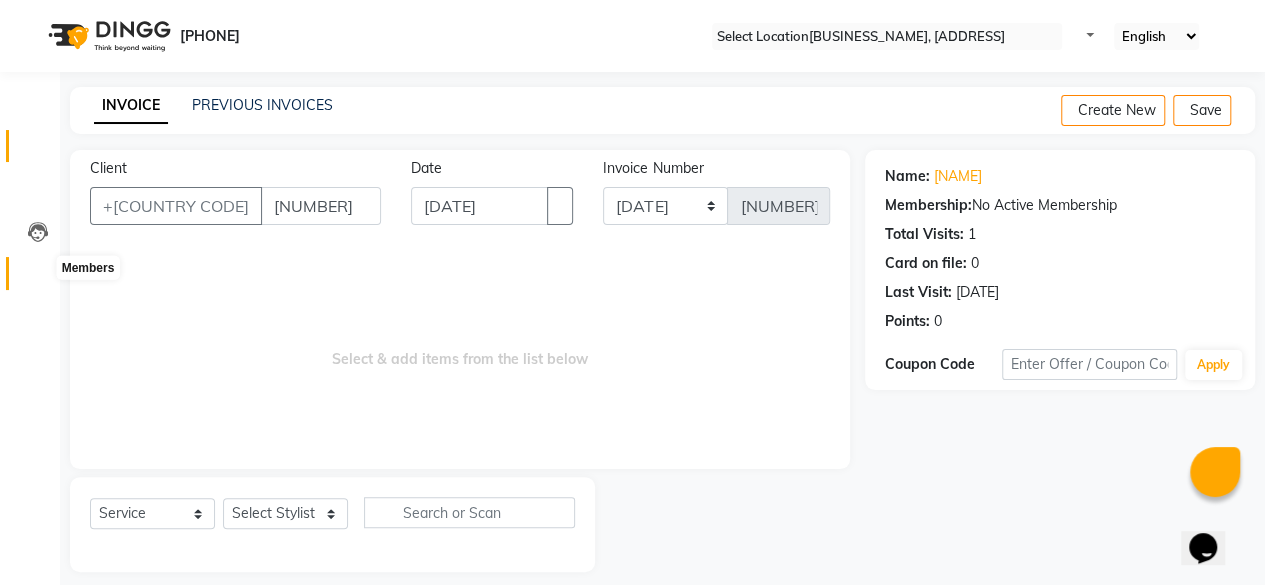 click at bounding box center (38, 278) 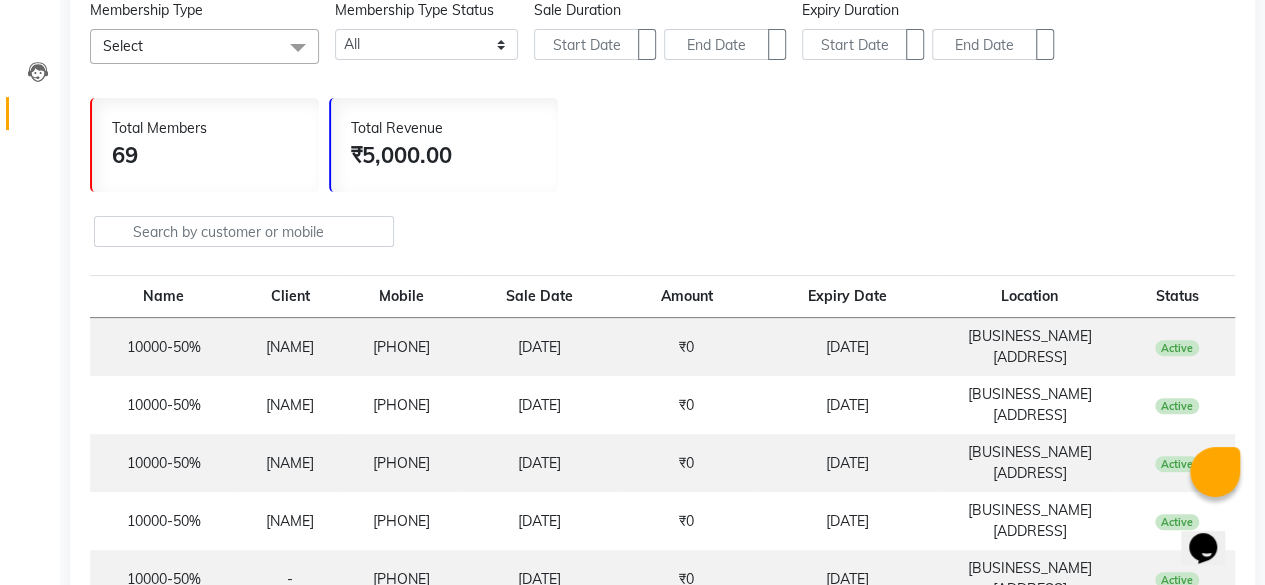 scroll, scrollTop: 0, scrollLeft: 0, axis: both 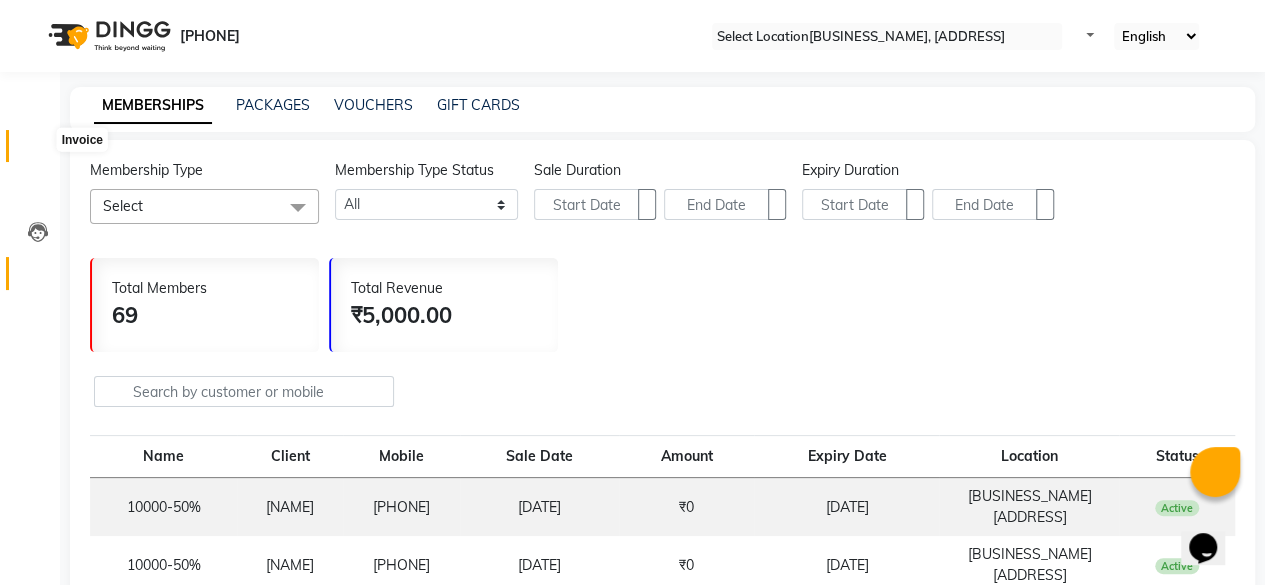 click at bounding box center [37, 151] 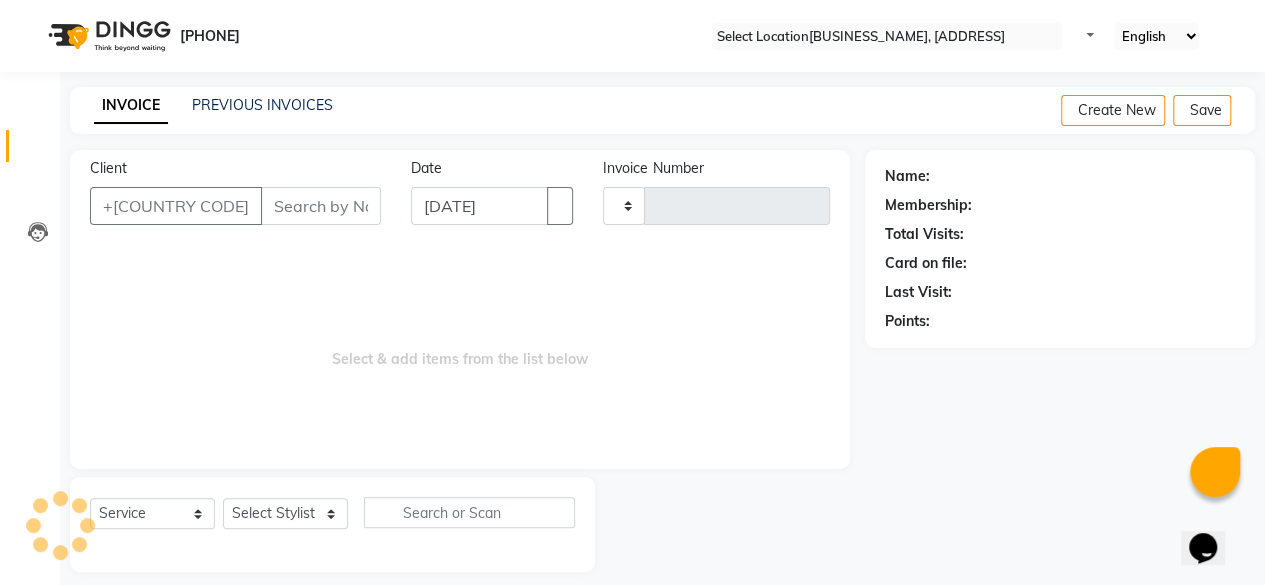 scroll, scrollTop: 15, scrollLeft: 0, axis: vertical 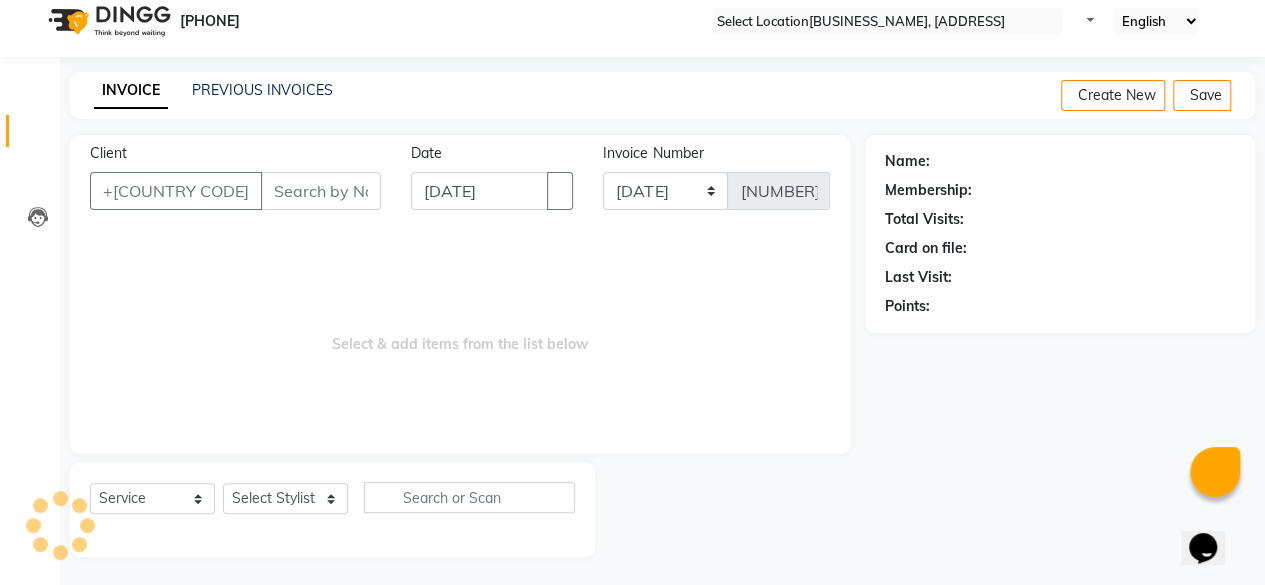 click on "Client" at bounding box center (321, 191) 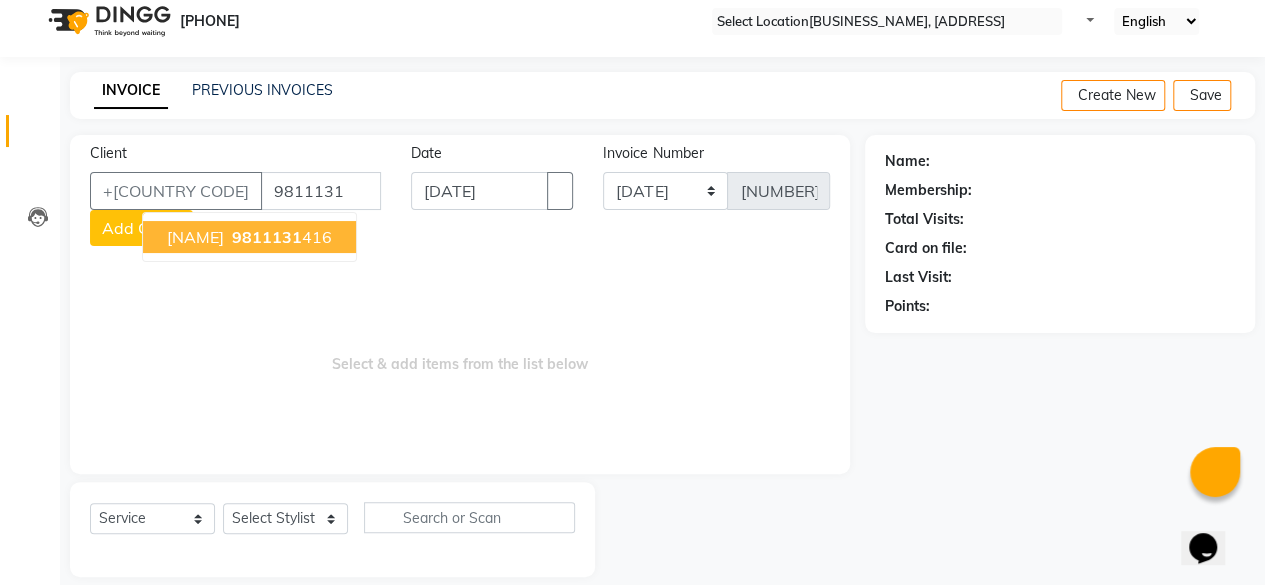click on "9811131" at bounding box center (267, 237) 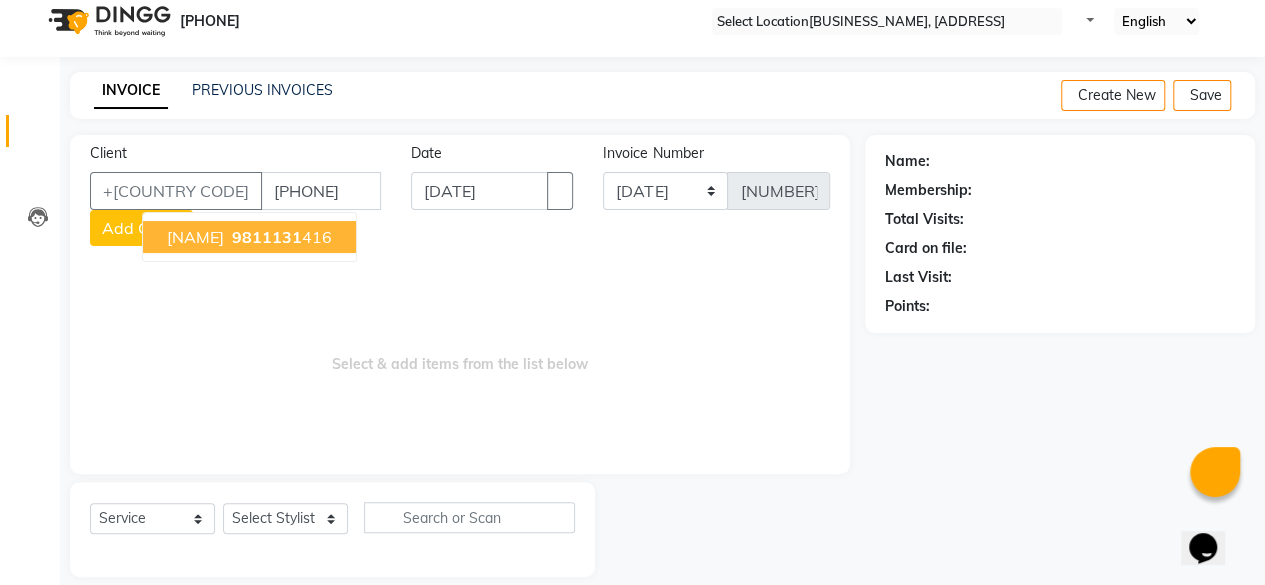 type on "[PHONE]" 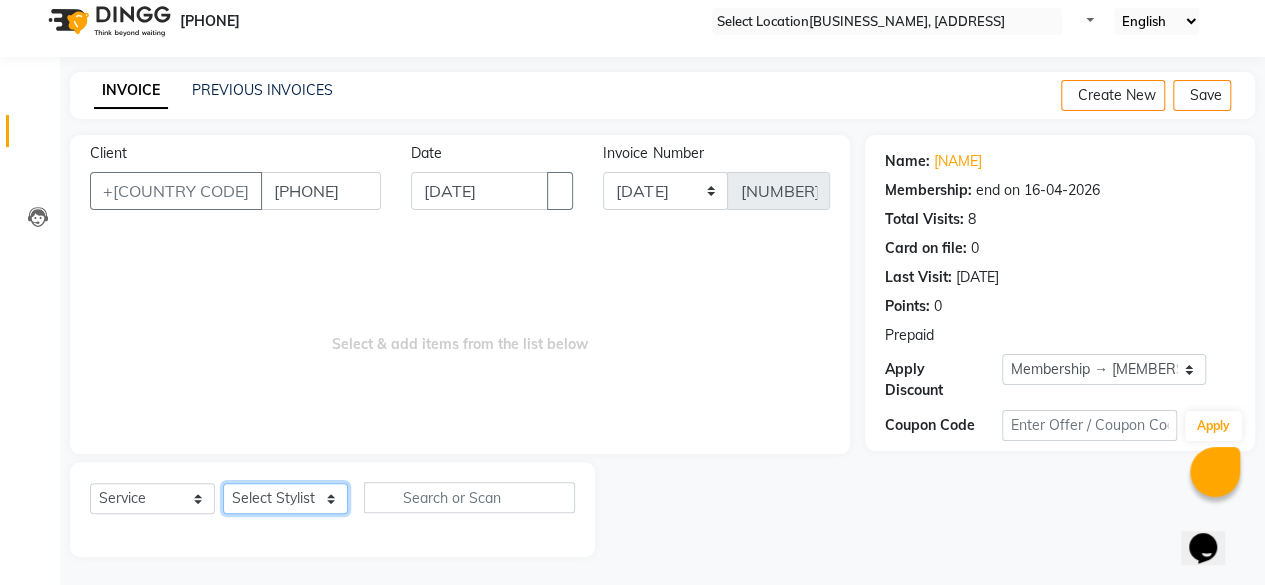 click on "Select Stylist Azad Babita Komal Leena Madhoo Mohd Adnaan Mohd Faizan Pushpender Riya Sahil Sahil khan Sameer Vikas" at bounding box center [285, 498] 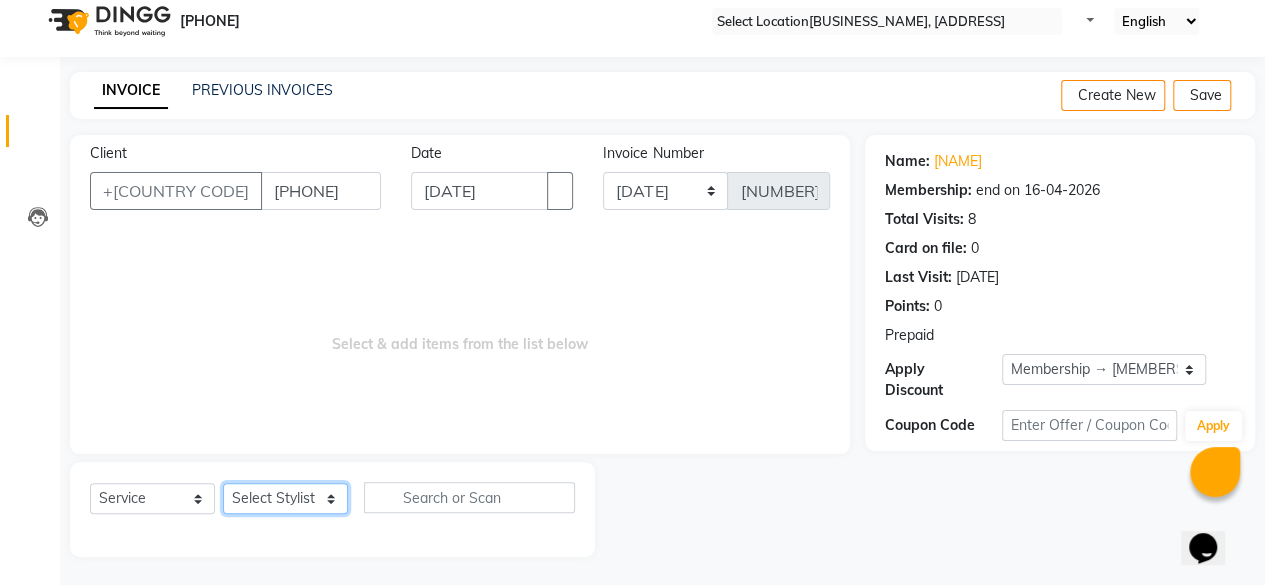 select on "[NUMBER]" 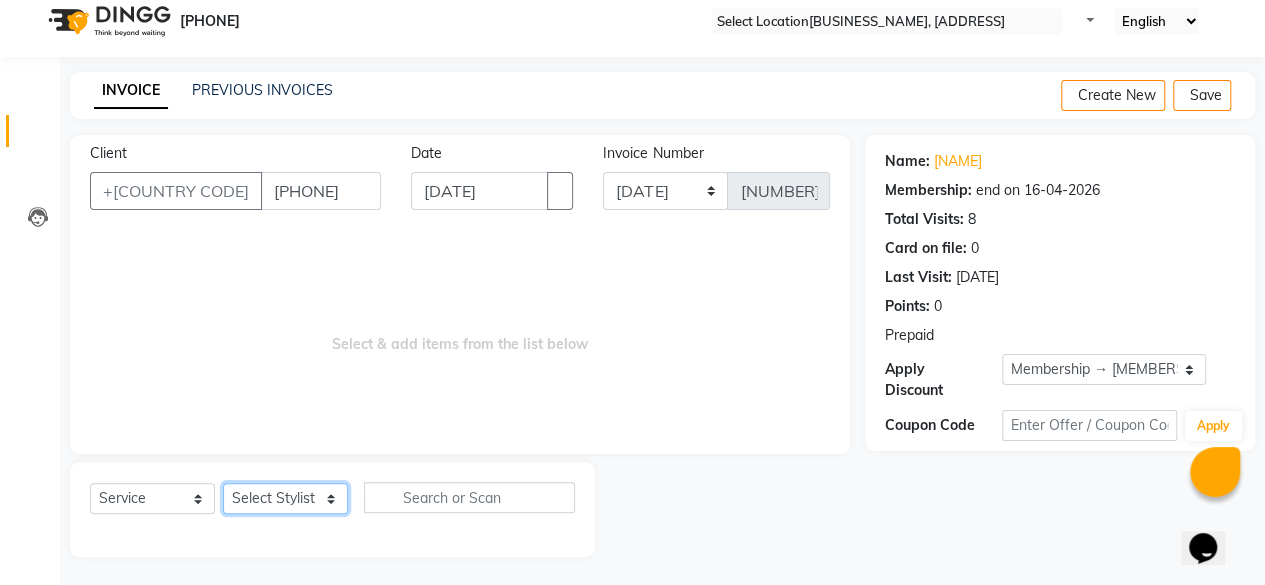 click on "Select Stylist Azad Babita Komal Leena Madhoo Mohd Adnaan Mohd Faizan Pushpender Riya Sahil Sahil khan Sameer Vikas" at bounding box center [285, 498] 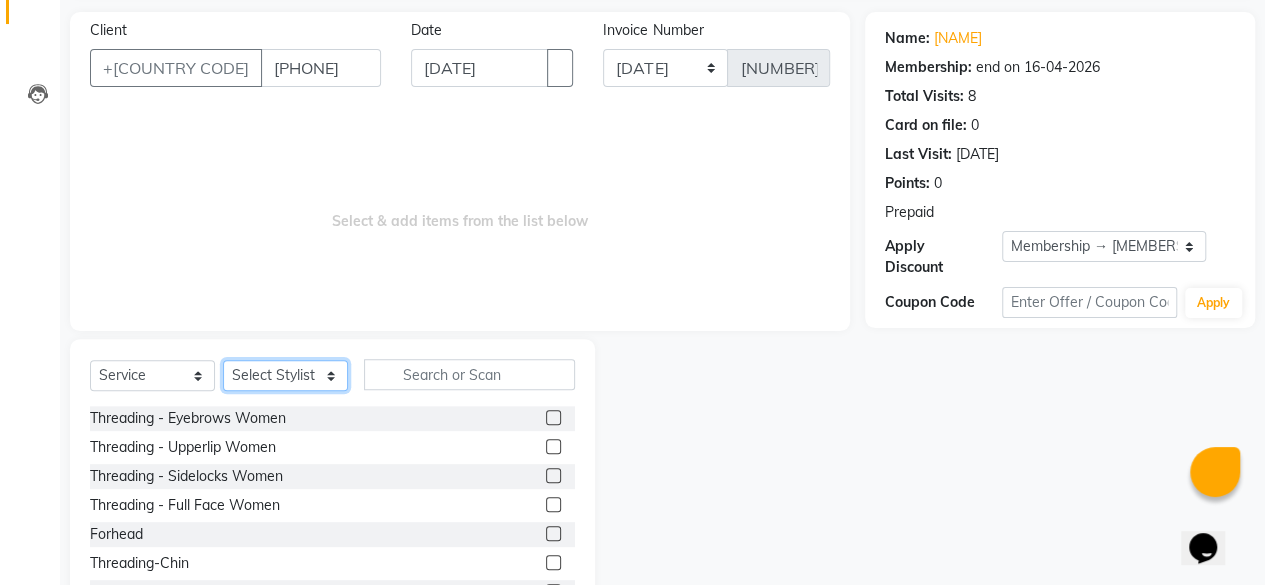 scroll, scrollTop: 215, scrollLeft: 0, axis: vertical 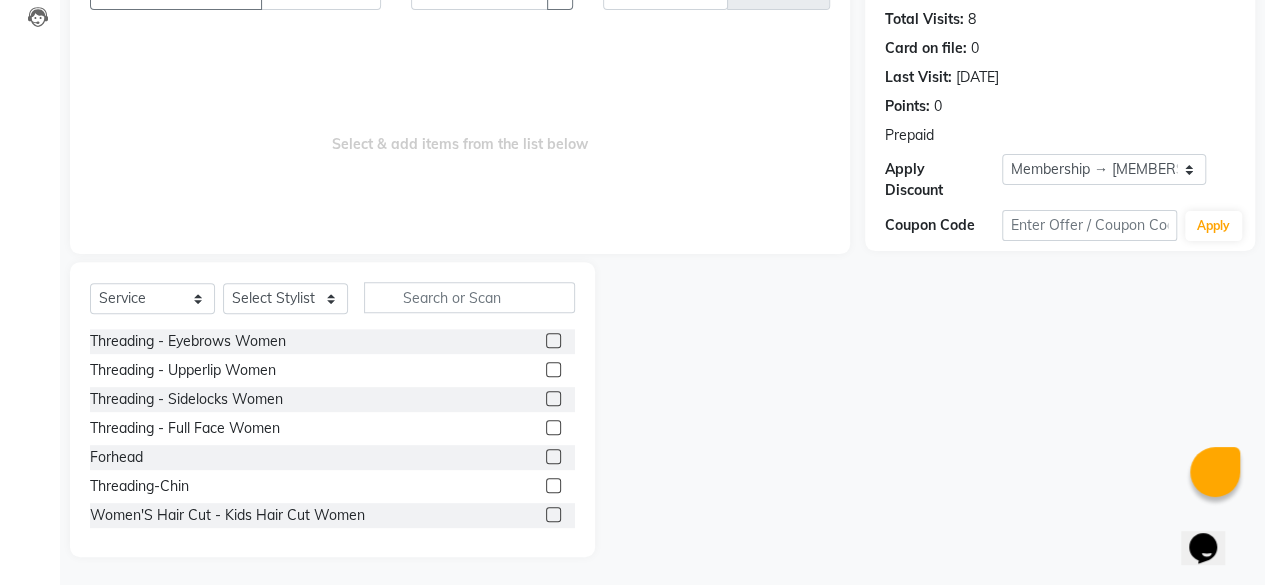click at bounding box center (553, 340) 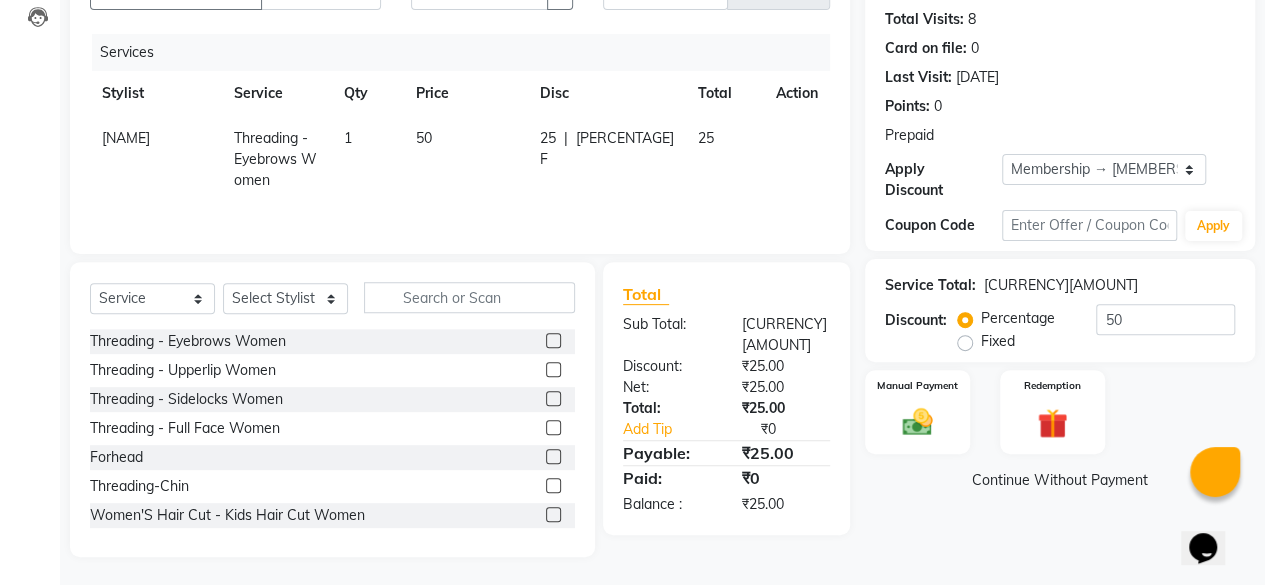 click at bounding box center [553, 369] 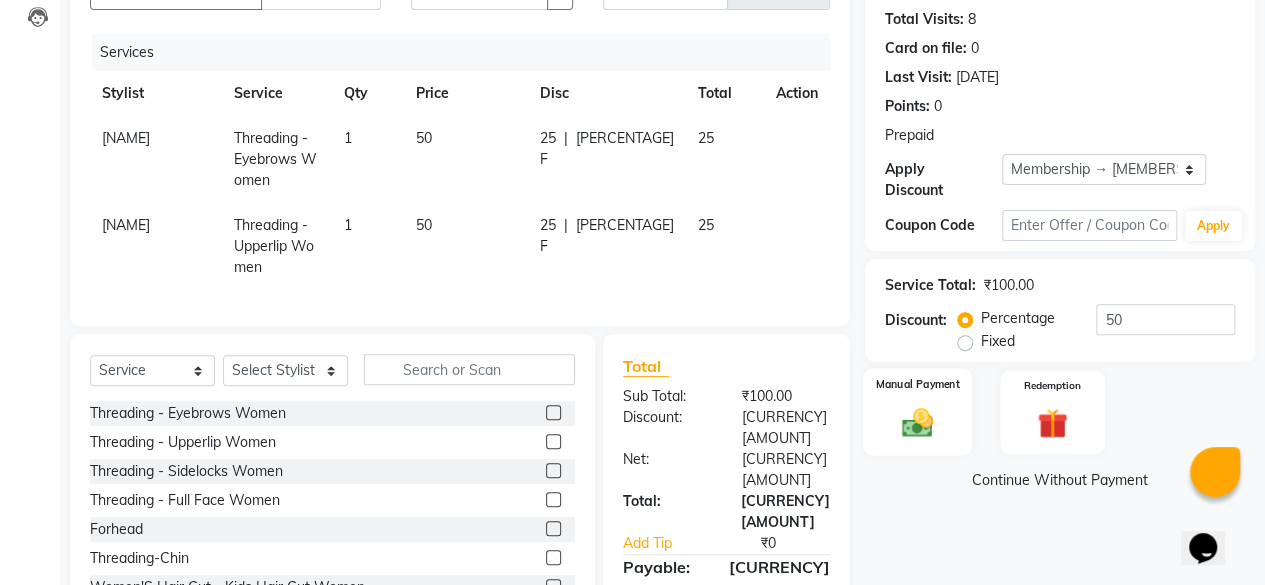 click on "Manual Payment" at bounding box center (917, 412) 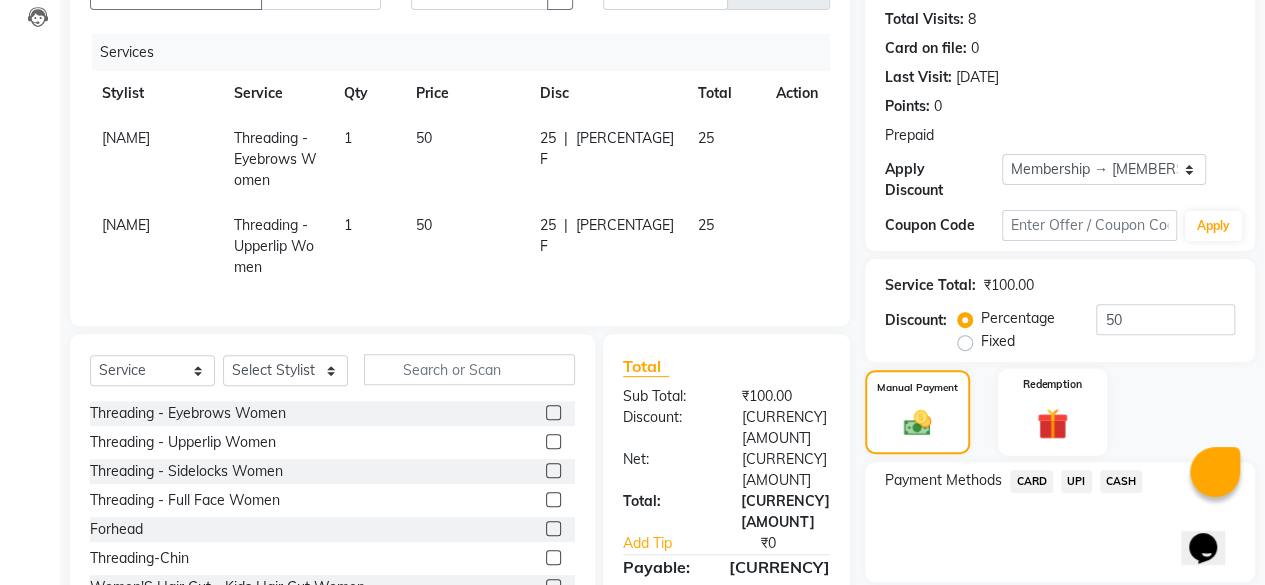 click at bounding box center (918, 423) 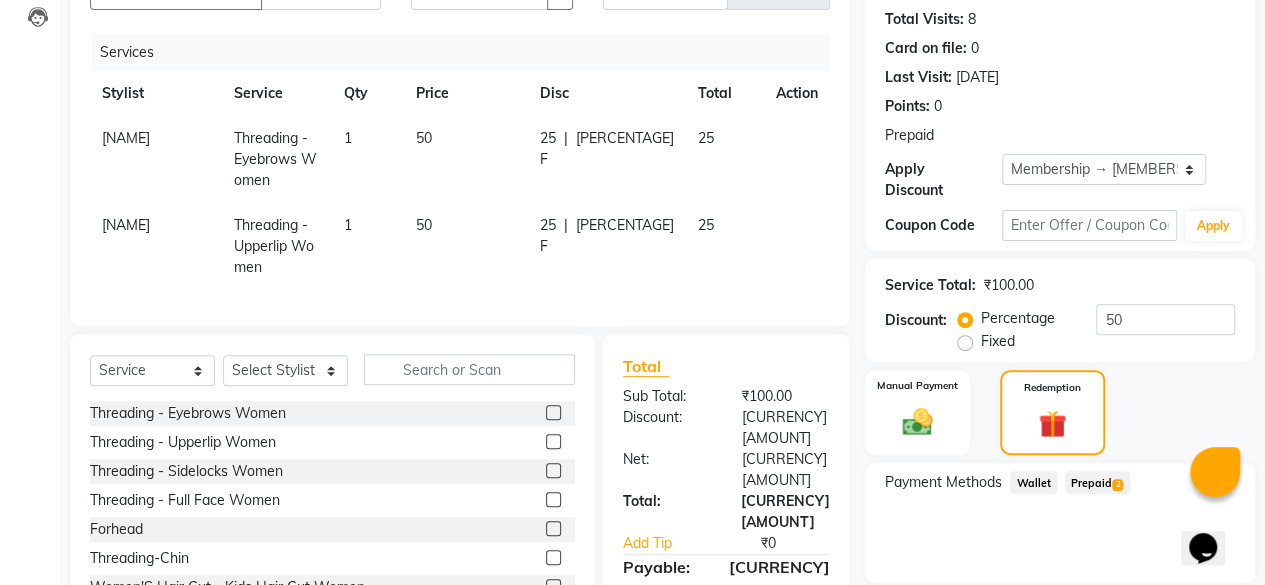 click on "Prepaid  2" at bounding box center [1033, 482] 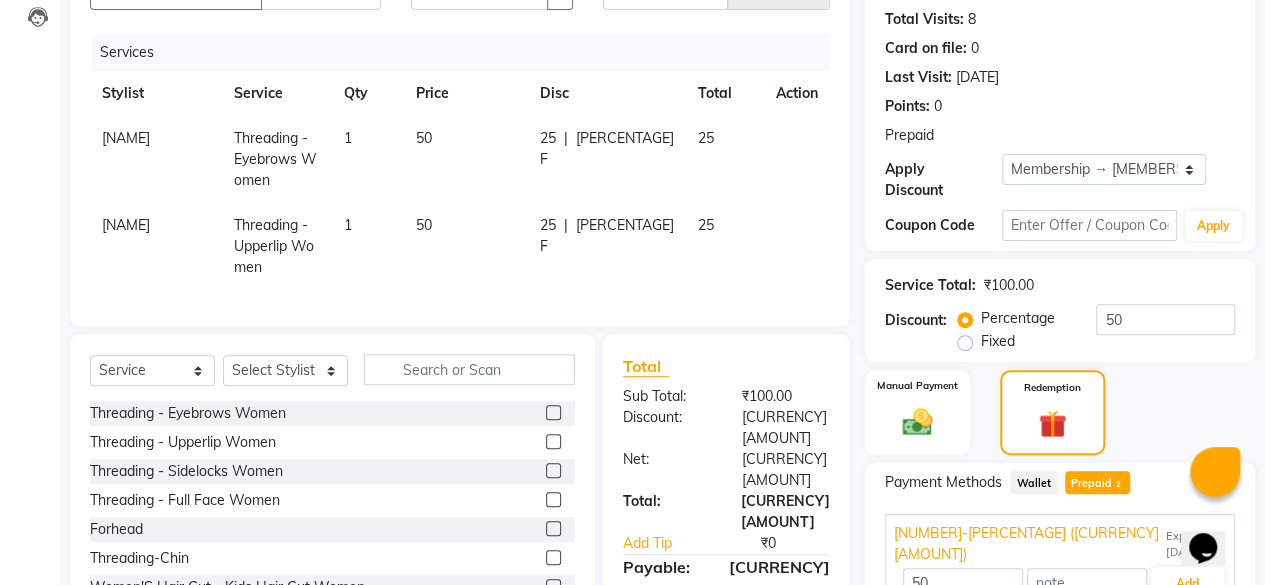 scroll, scrollTop: 352, scrollLeft: 0, axis: vertical 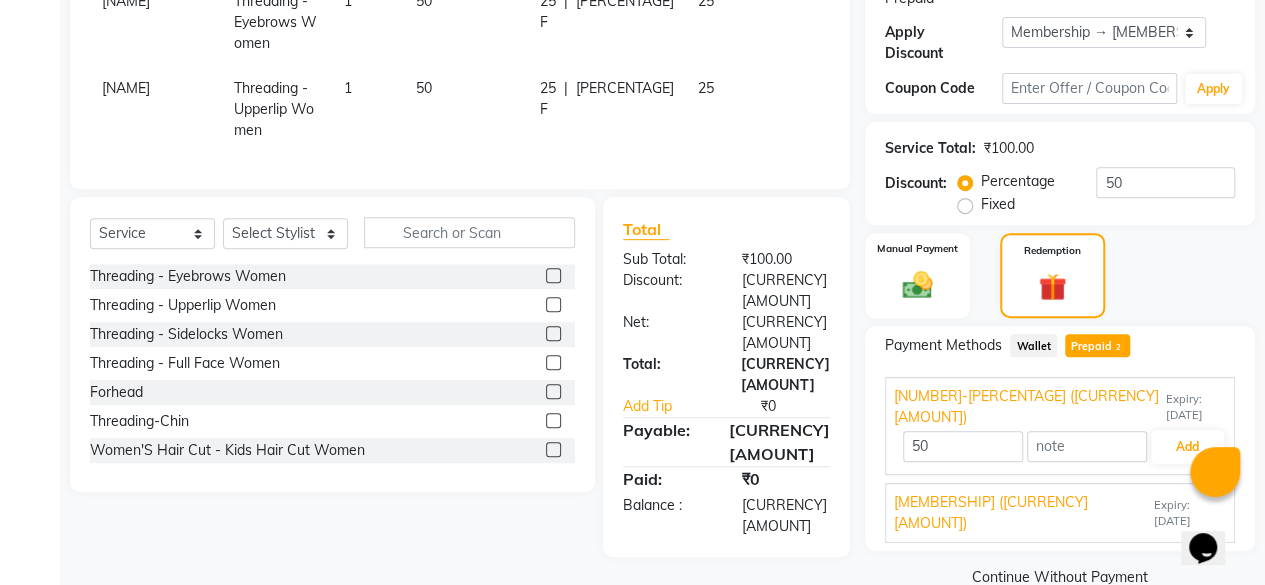 click on "Prepaid  2" at bounding box center [1097, 345] 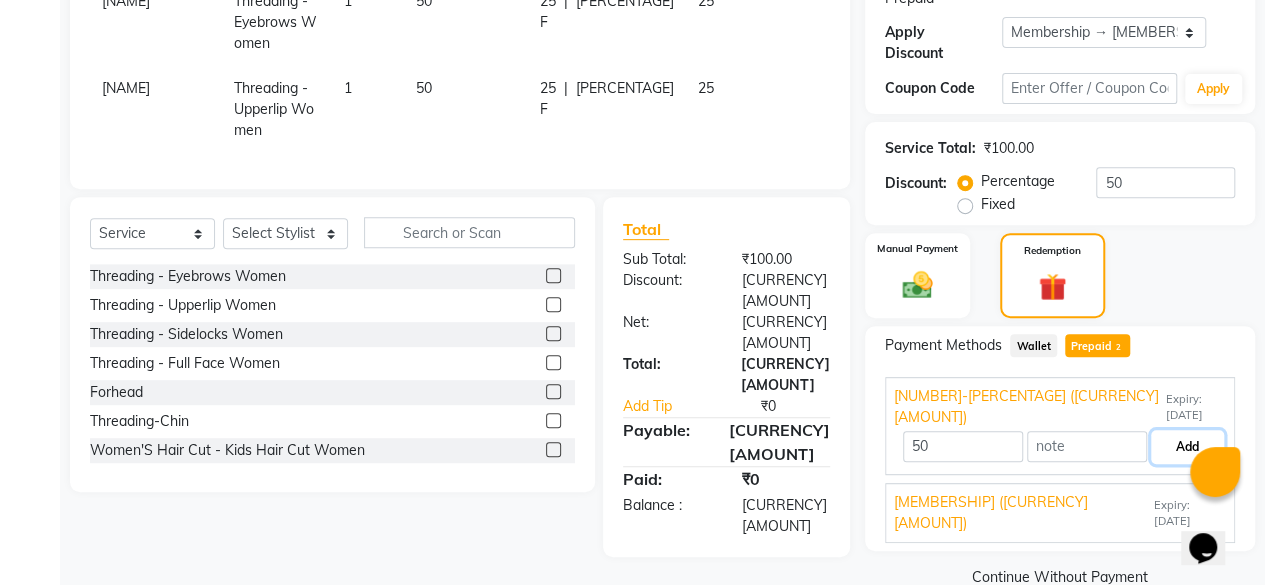 click on "Add" at bounding box center (1187, 447) 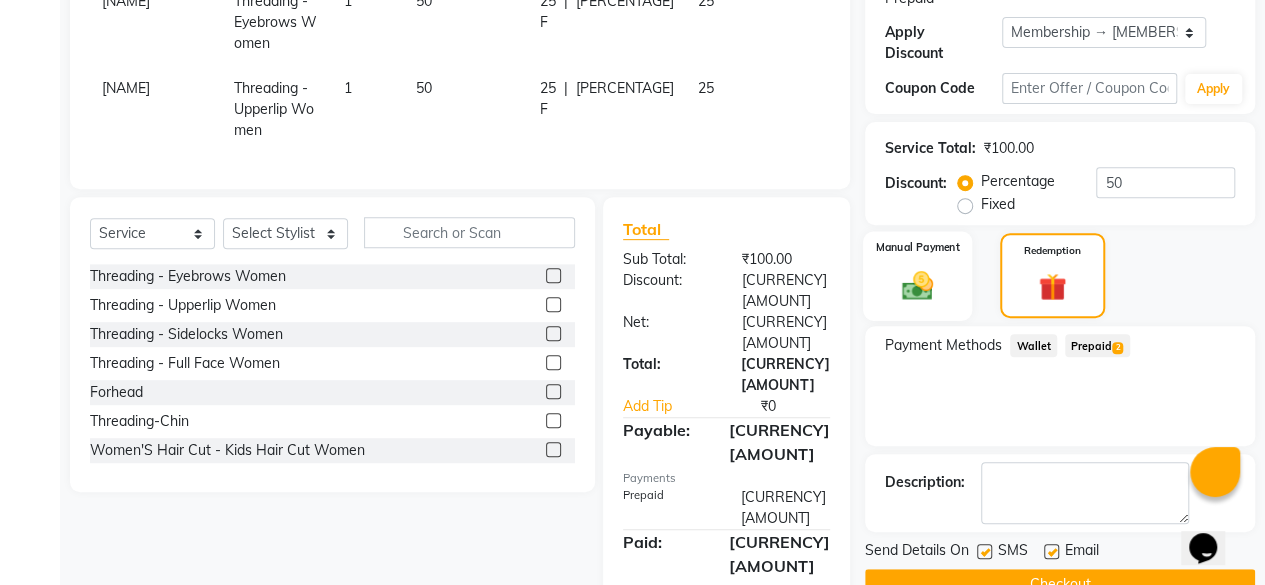 scroll, scrollTop: 402, scrollLeft: 0, axis: vertical 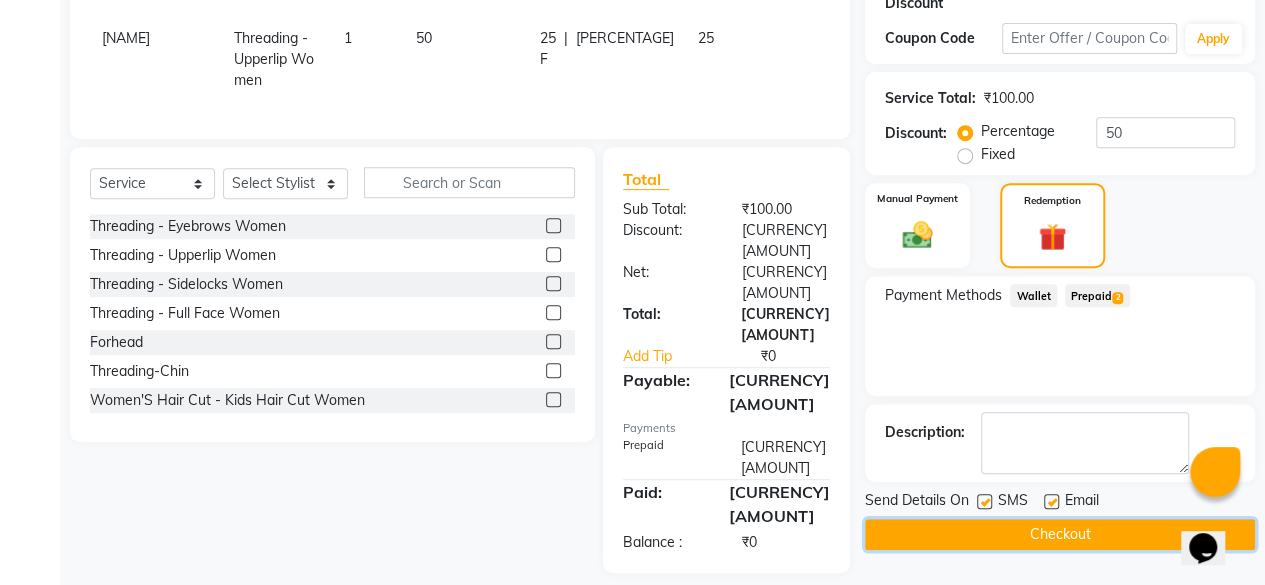 click on "Checkout" at bounding box center [1060, 534] 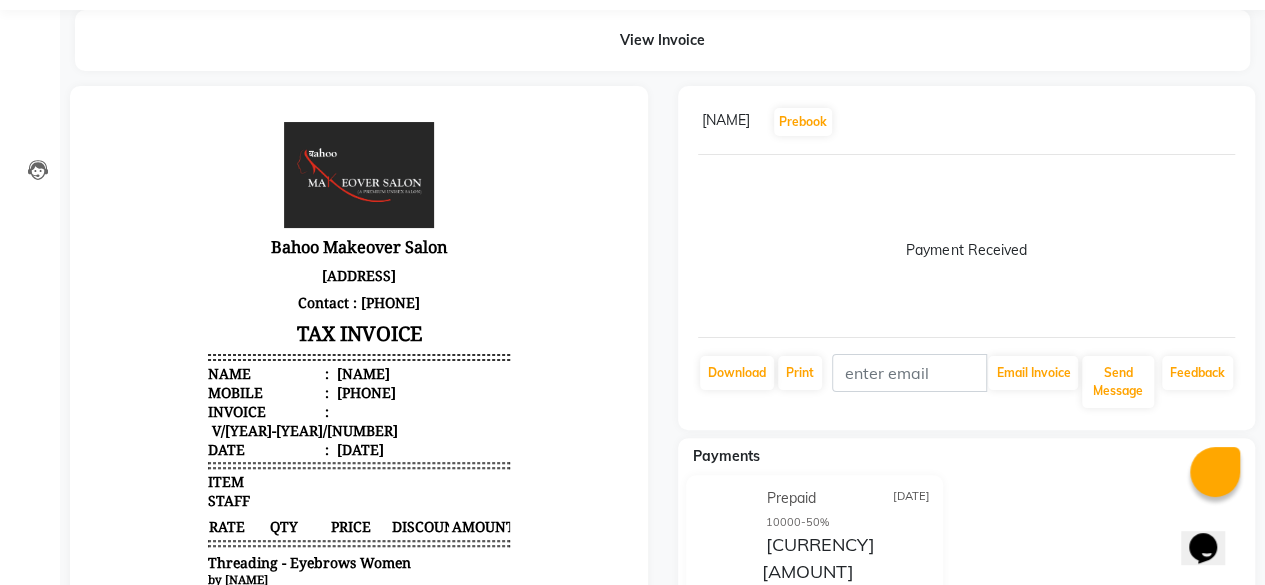 scroll, scrollTop: 0, scrollLeft: 0, axis: both 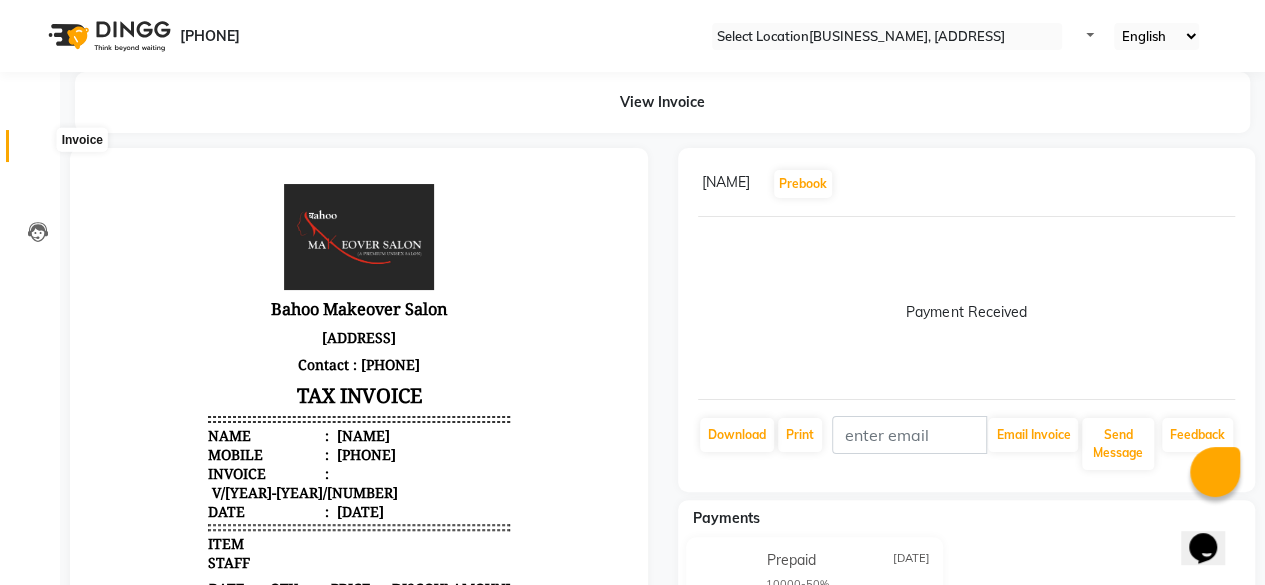 click at bounding box center [37, 151] 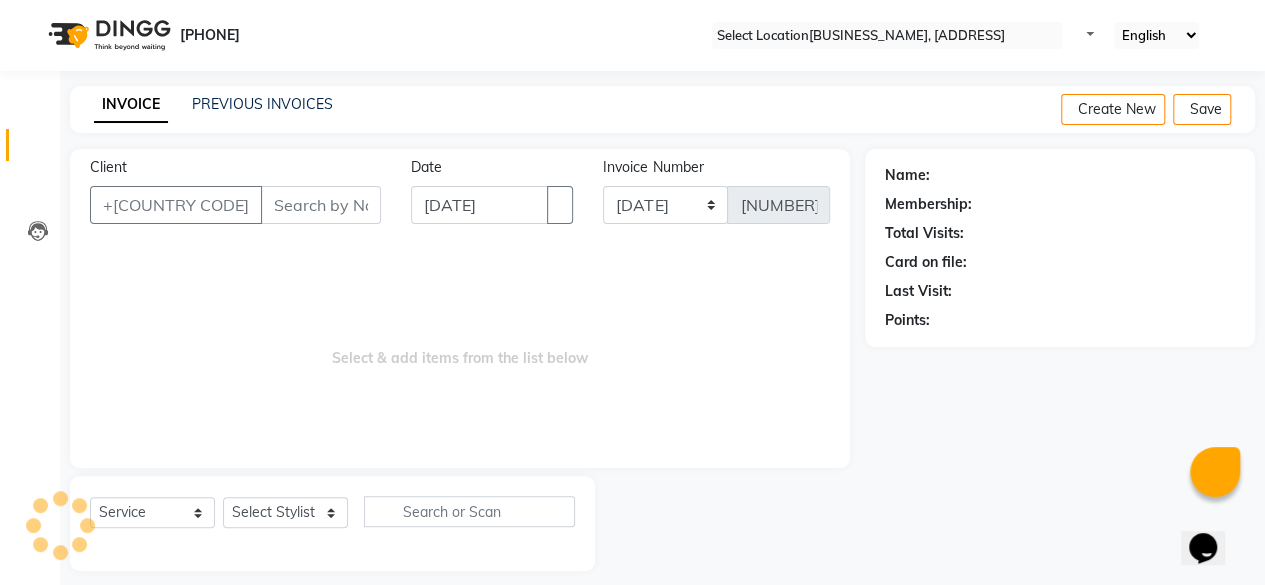 scroll, scrollTop: 15, scrollLeft: 0, axis: vertical 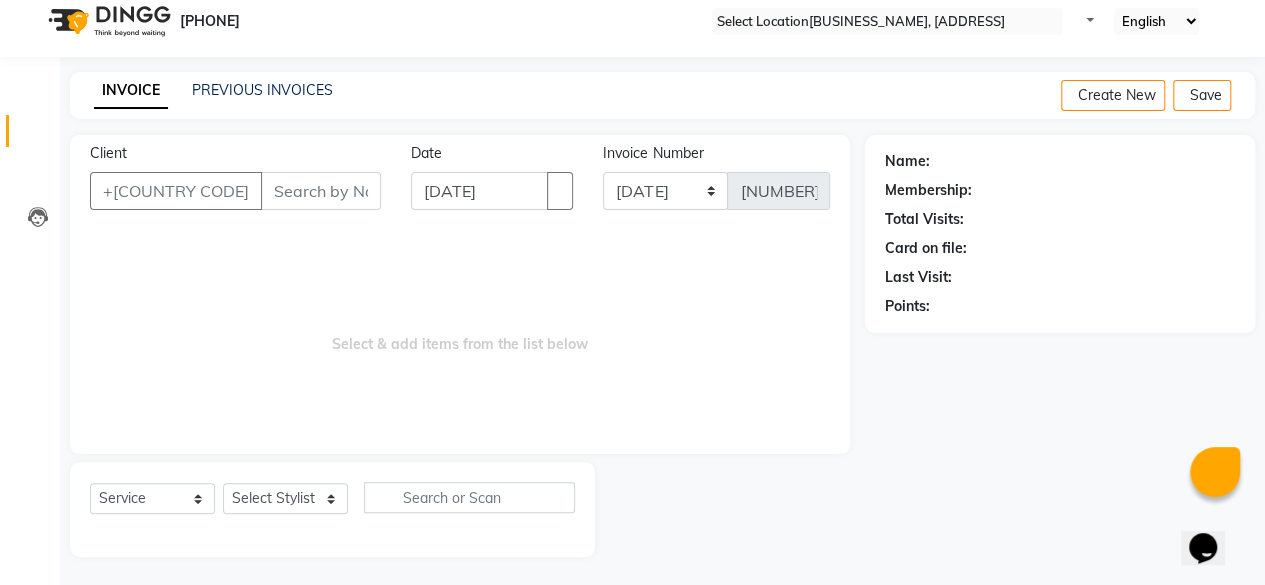 click on "Client" at bounding box center (321, 191) 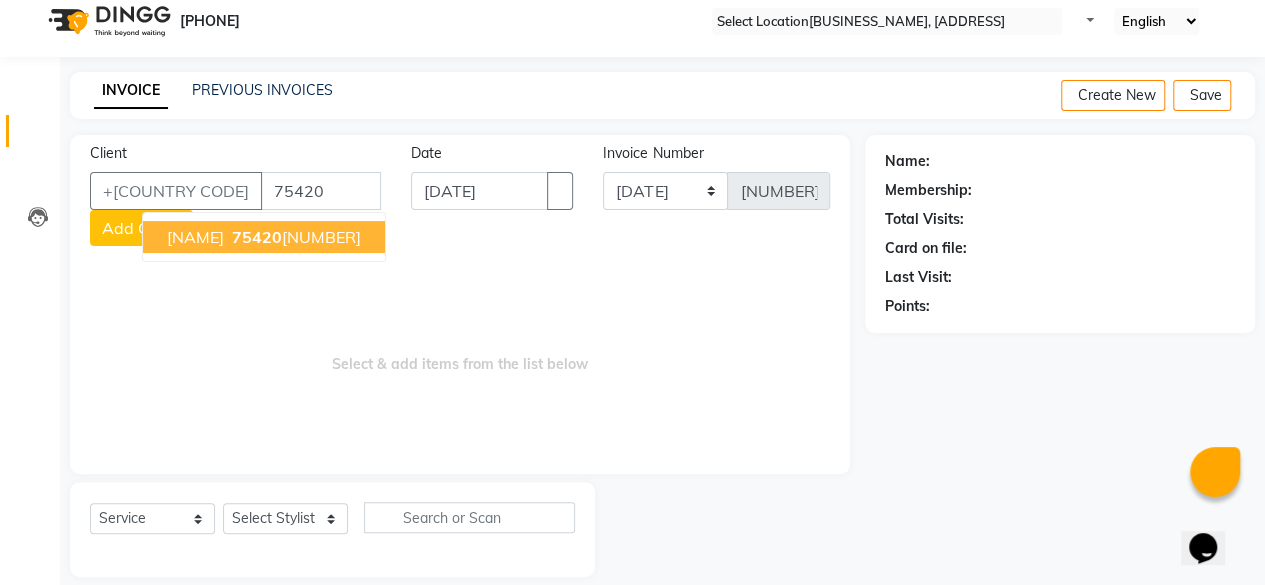 click on "[NAME]" at bounding box center [195, 237] 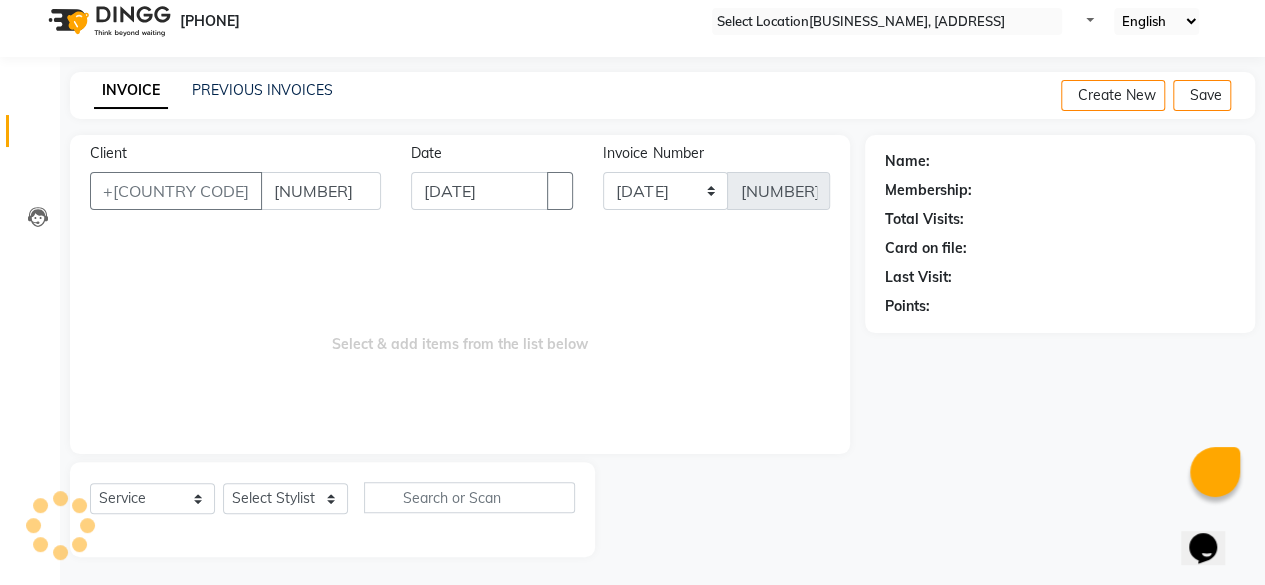 type on "[NUMBER]" 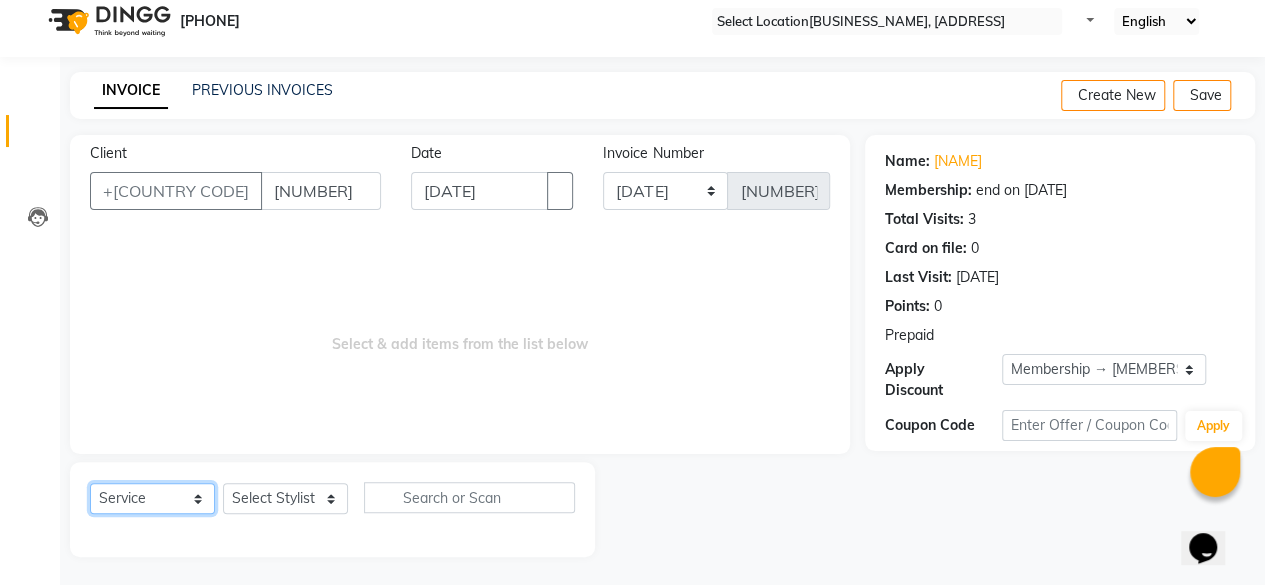 click on "Select  Service  Product  Membership  Package Voucher Prepaid Gift Card" at bounding box center [152, 498] 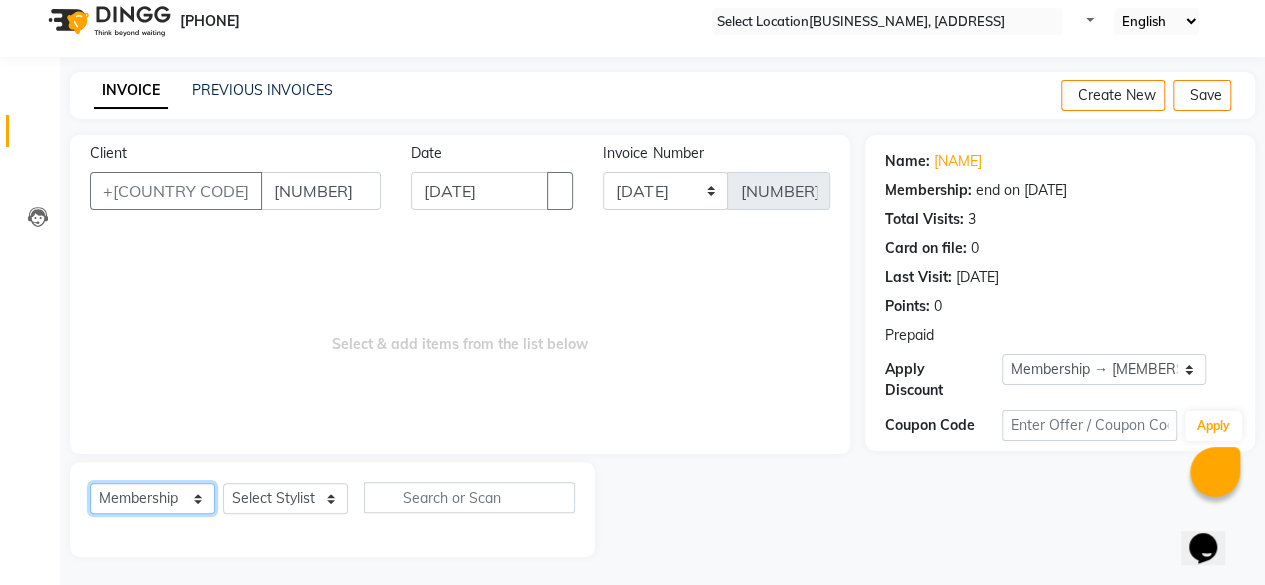 click on "Select  Service  Product  Membership  Package Voucher Prepaid Gift Card" at bounding box center [152, 498] 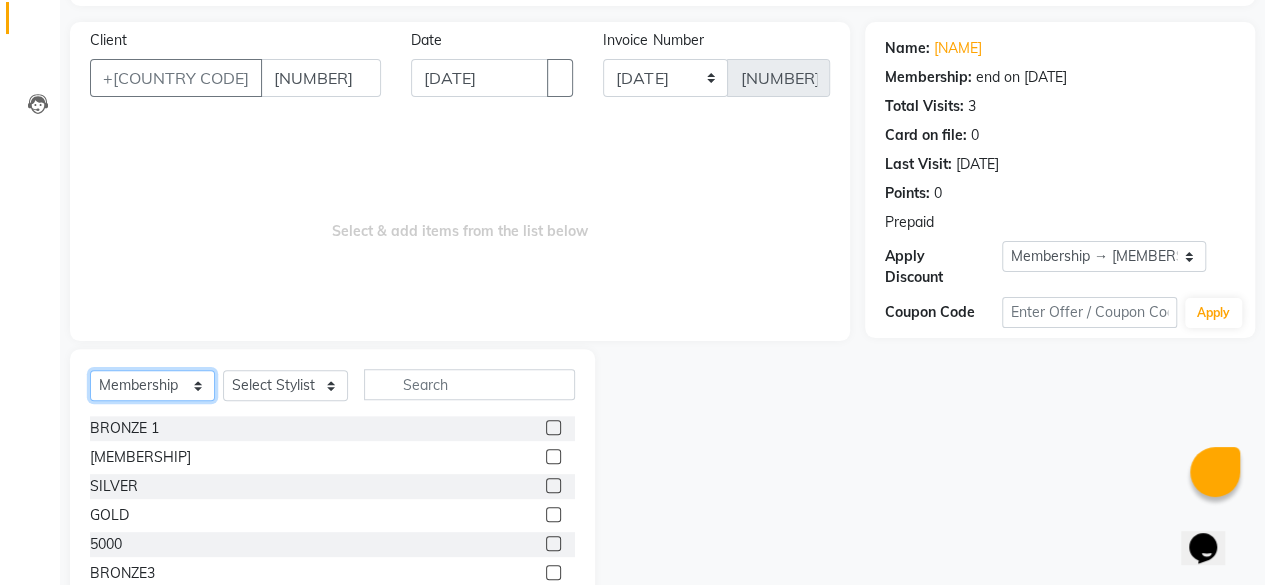 scroll, scrollTop: 133, scrollLeft: 0, axis: vertical 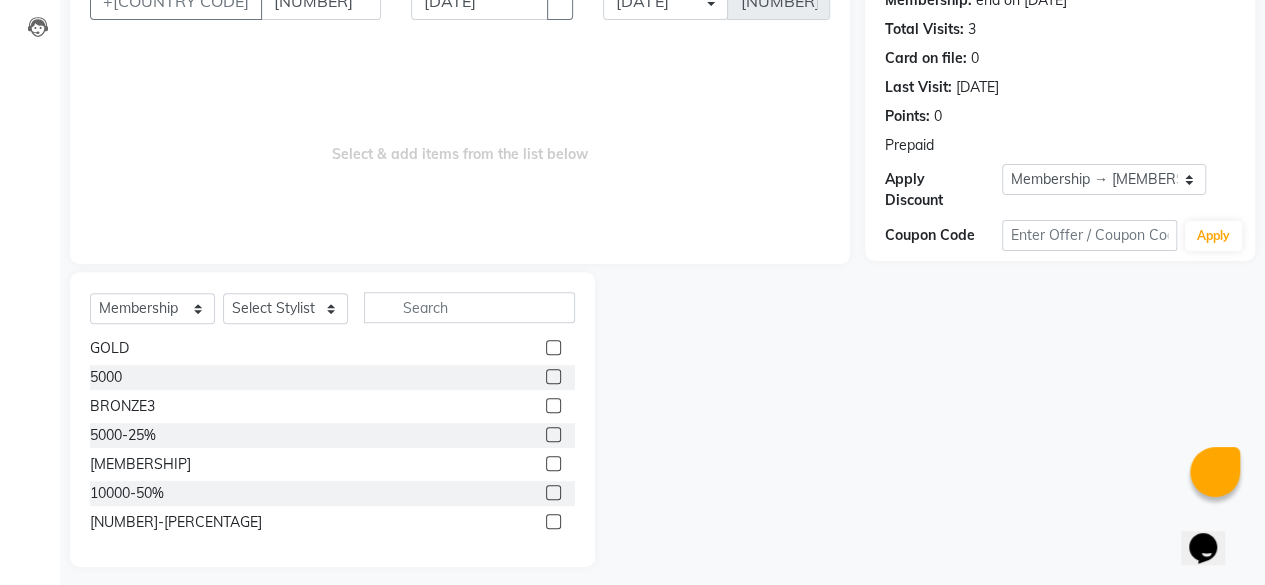 click at bounding box center [553, 492] 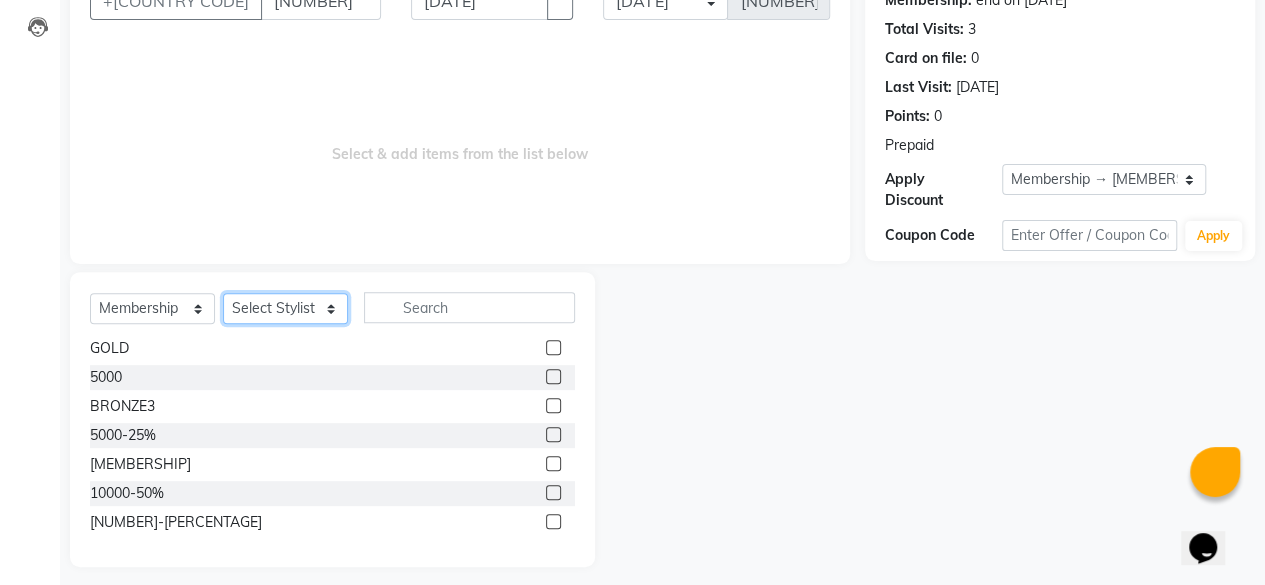 click on "Select Stylist Azad Babita Komal Leena Madhoo Mohd Adnaan Mohd Faizan Pushpender Riya Sahil Sahil khan Sameer Vikas" at bounding box center [285, 308] 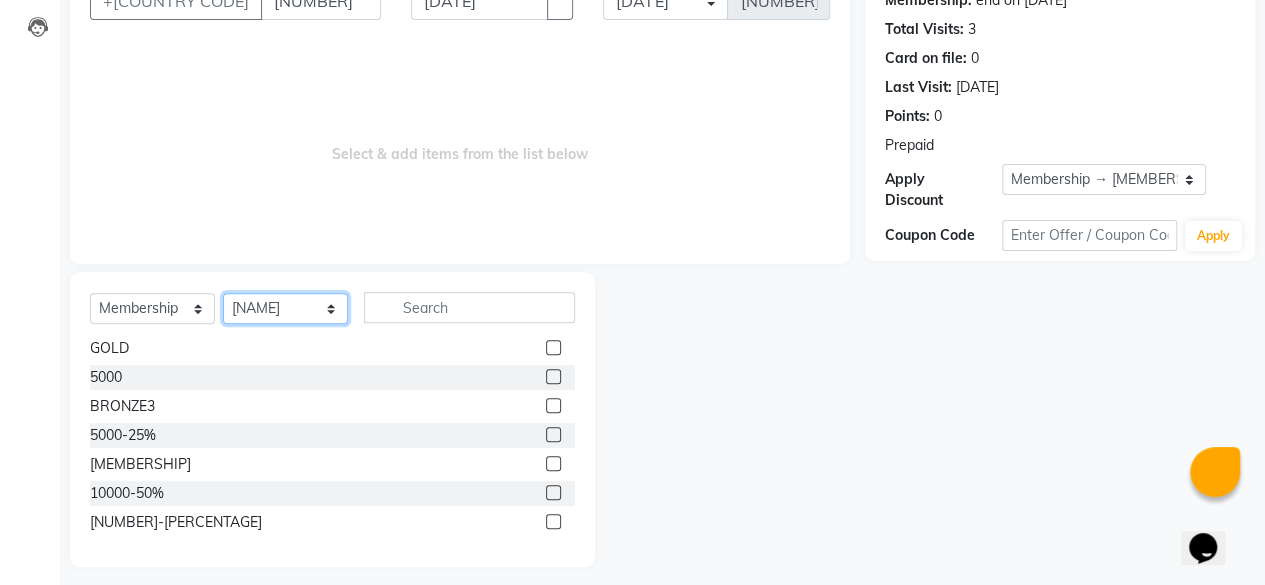 click on "Select Stylist Azad Babita Komal Leena Madhoo Mohd Adnaan Mohd Faizan Pushpender Riya Sahil Sahil khan Sameer Vikas" at bounding box center [285, 308] 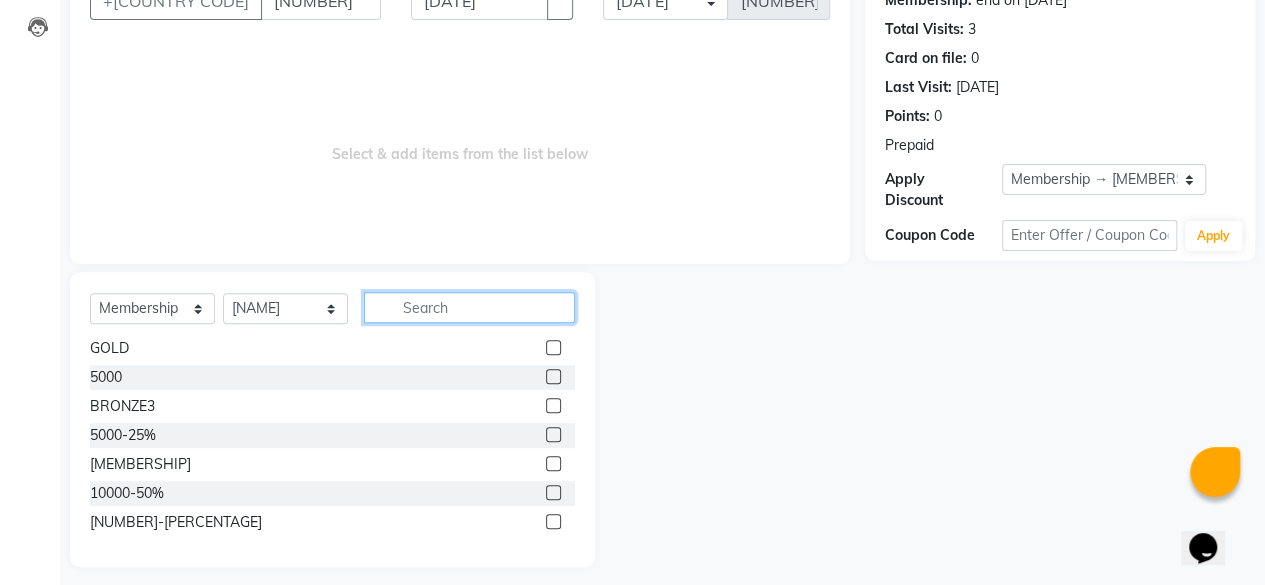 click at bounding box center [469, 307] 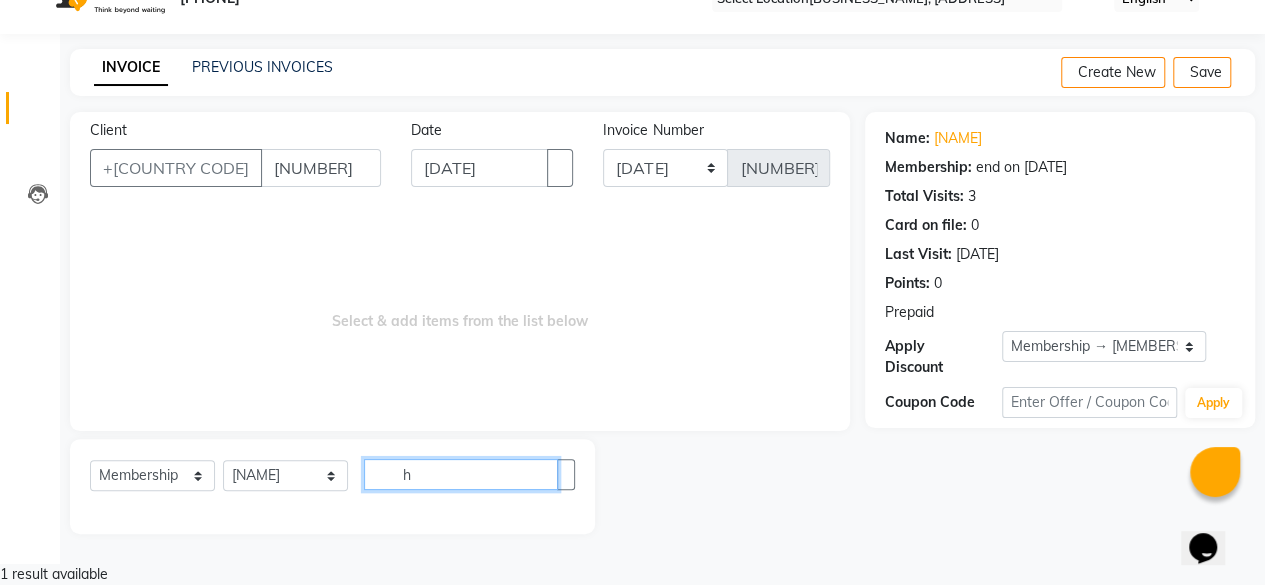scroll, scrollTop: 0, scrollLeft: 0, axis: both 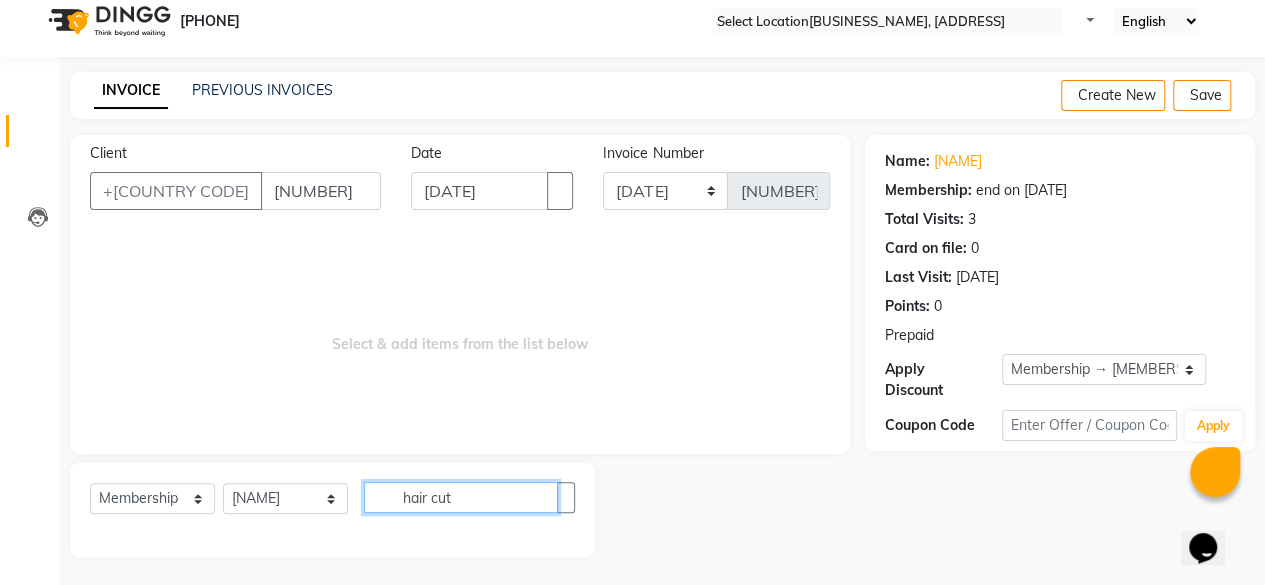 type on "hair cut" 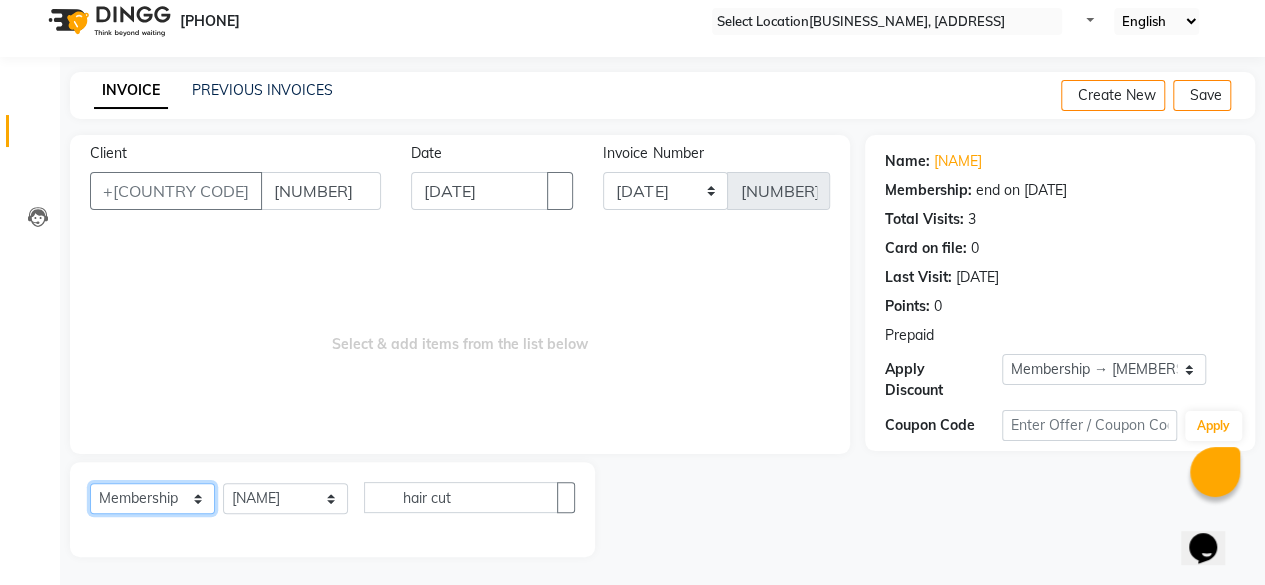 click on "Select  Service  Product  Membership  Package Voucher Prepaid Gift Card" at bounding box center [152, 498] 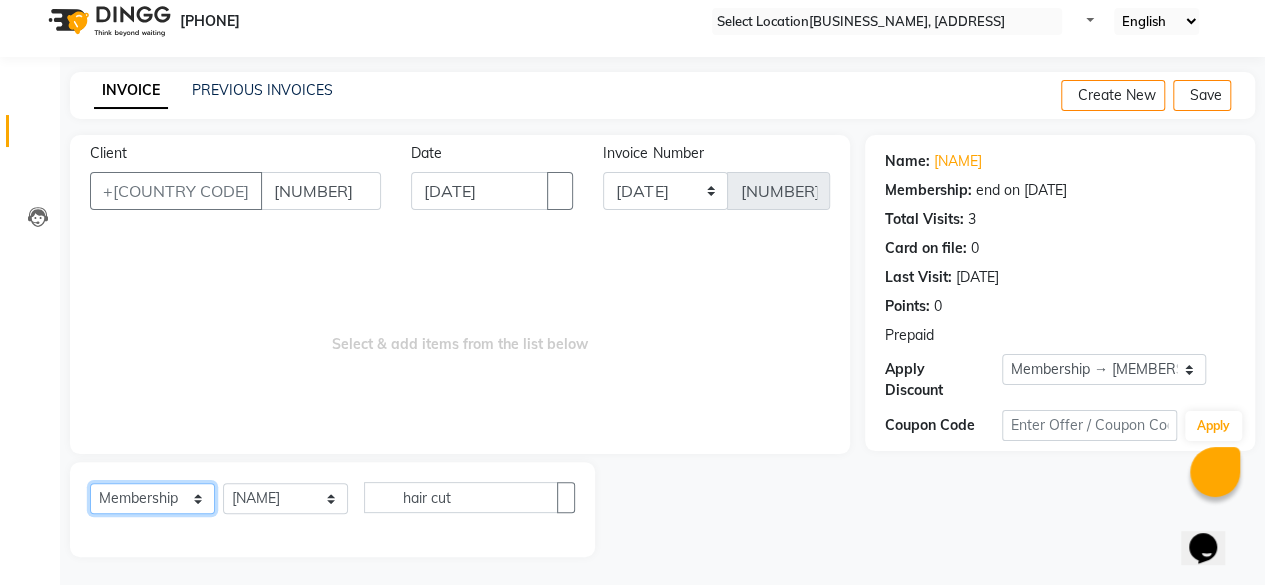 select on "service" 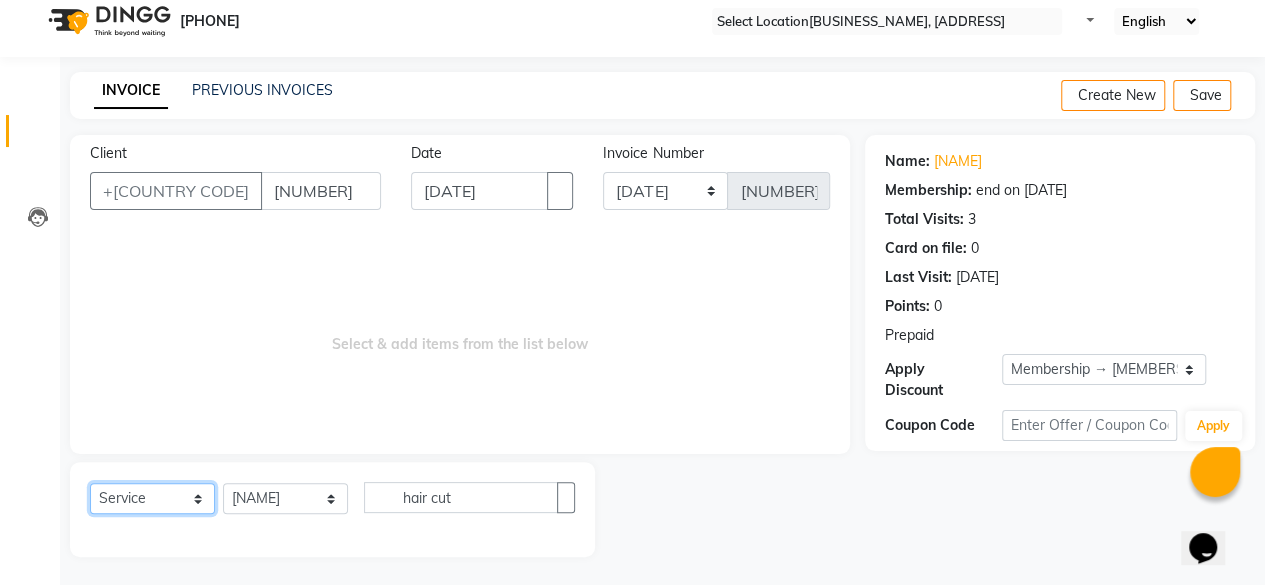 click on "Select  Service  Product  Membership  Package Voucher Prepaid Gift Card" at bounding box center (152, 498) 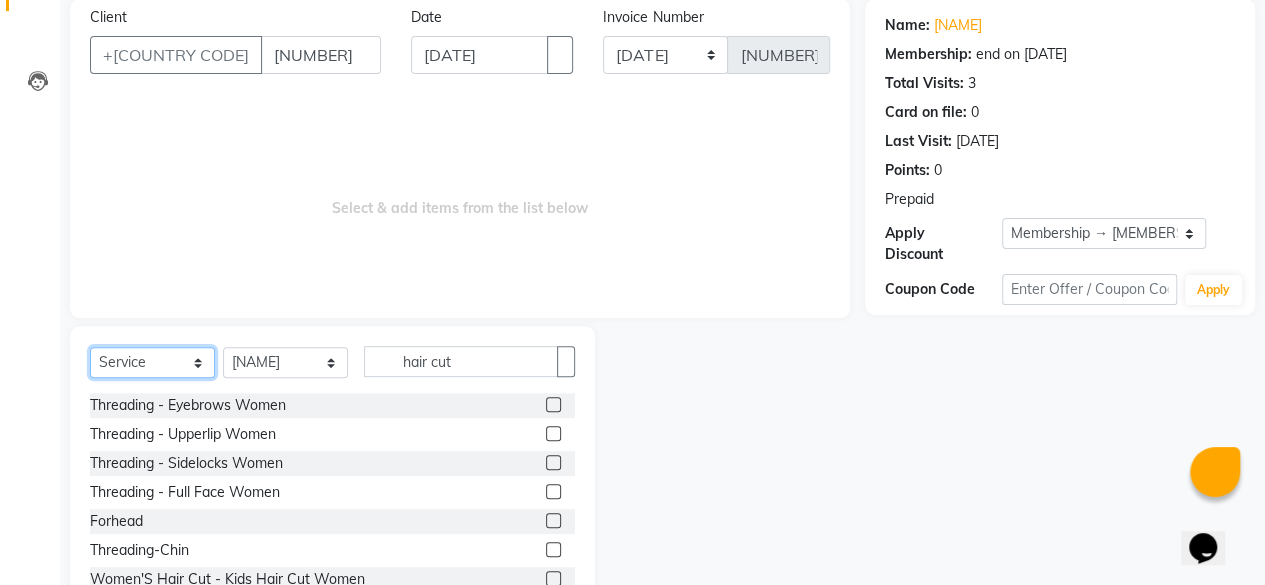 scroll, scrollTop: 152, scrollLeft: 0, axis: vertical 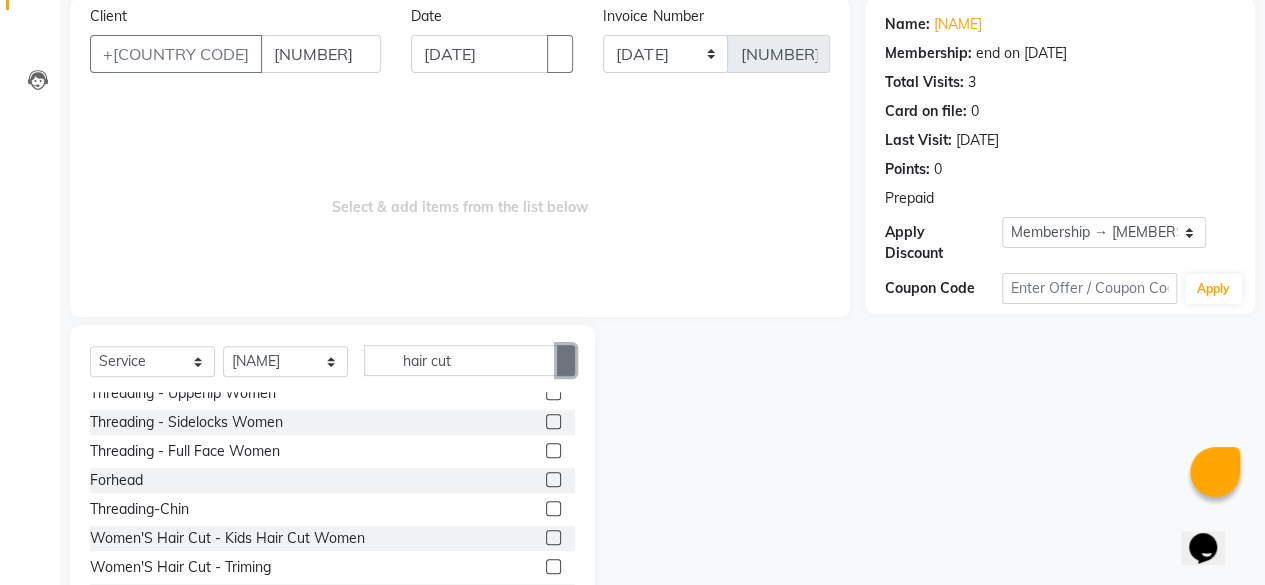 click at bounding box center [566, 361] 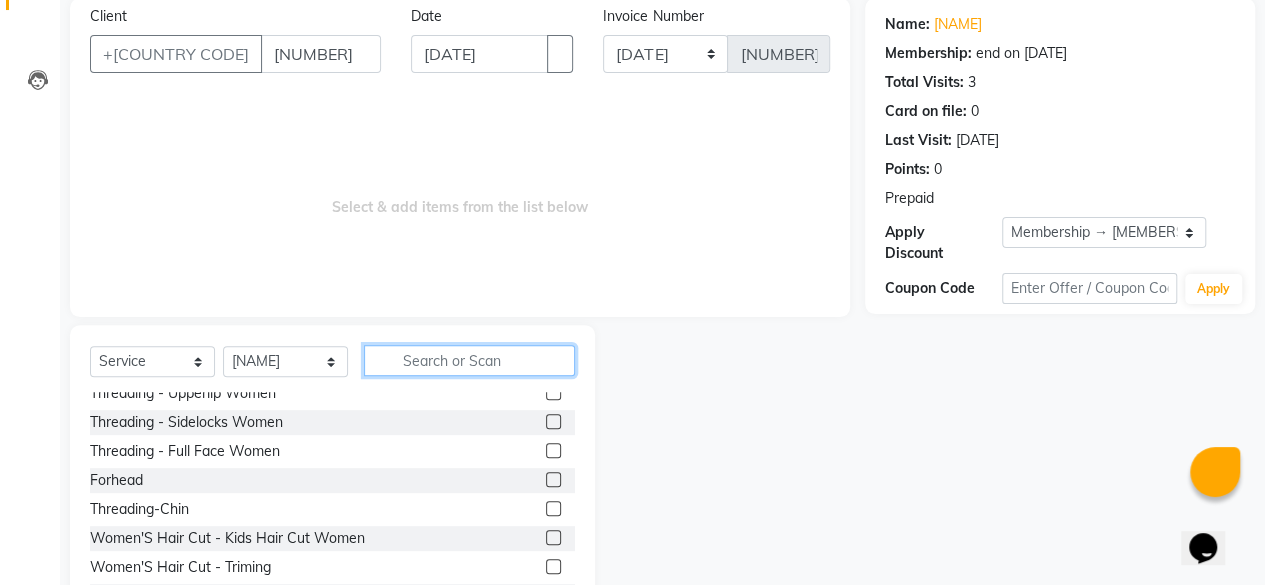 click at bounding box center (469, 360) 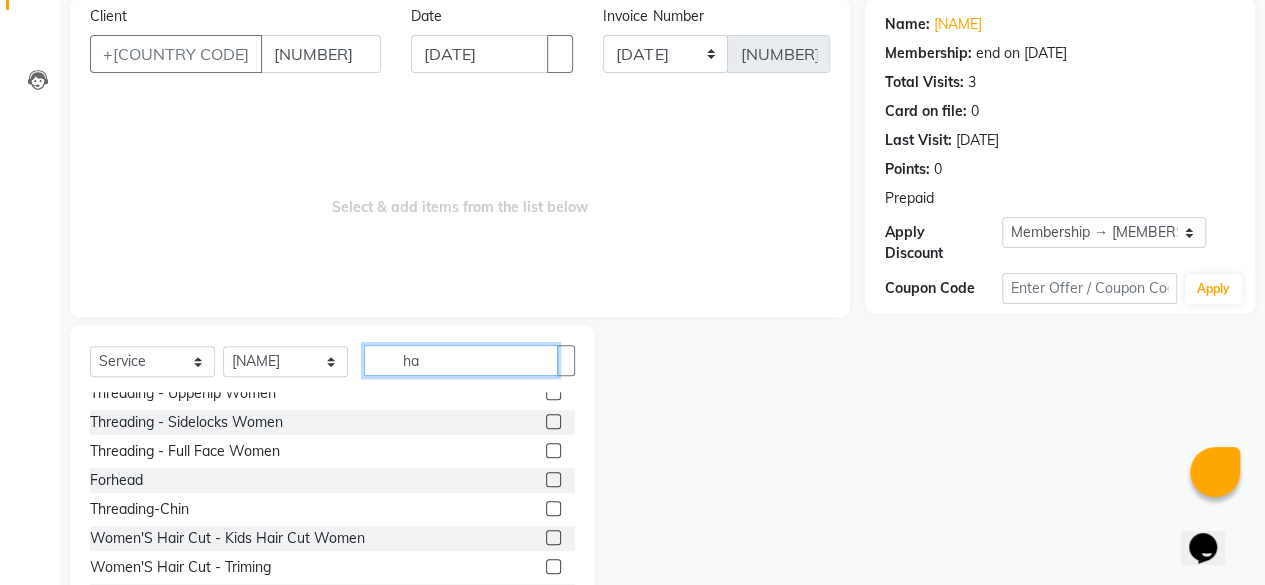 scroll, scrollTop: 0, scrollLeft: 0, axis: both 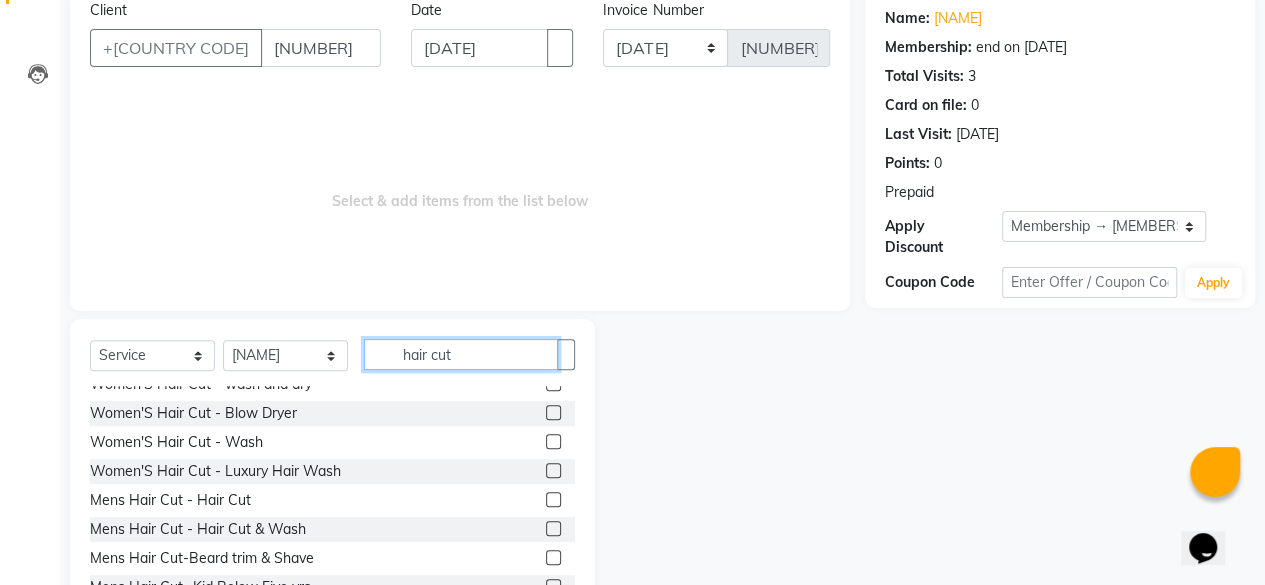 type on "hair cut" 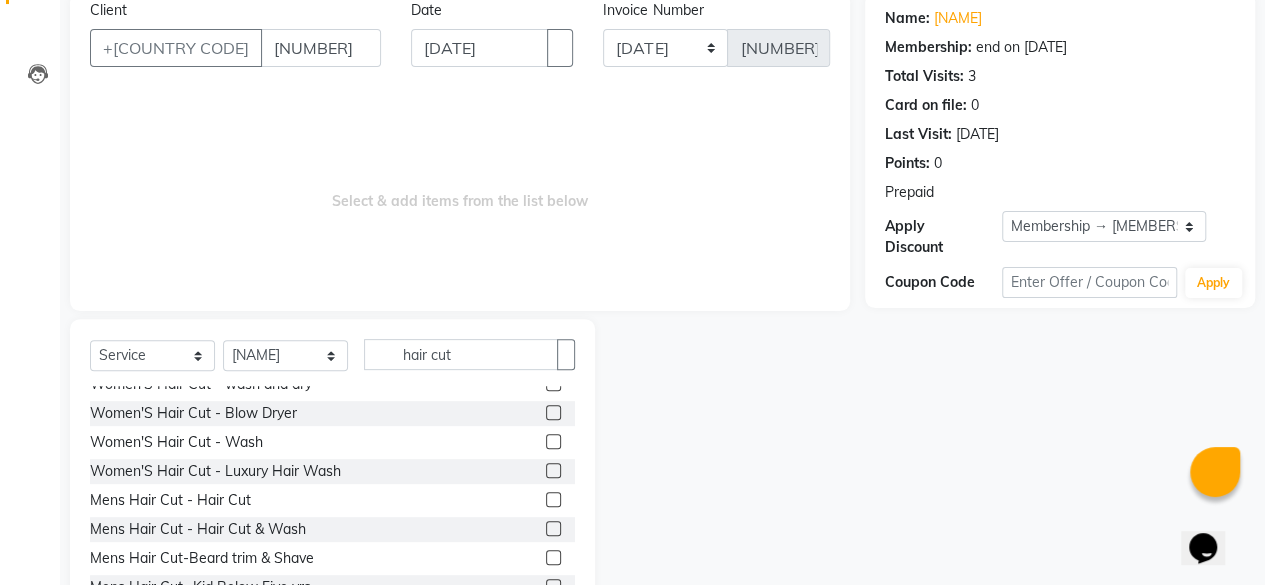 click at bounding box center [553, 499] 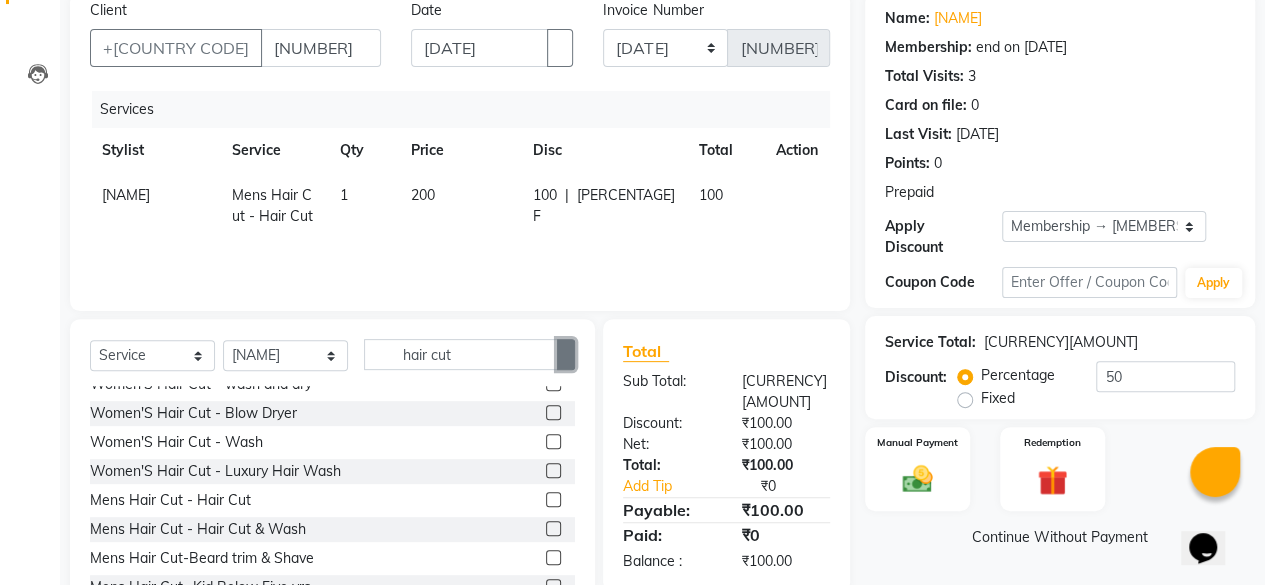 click at bounding box center [566, 355] 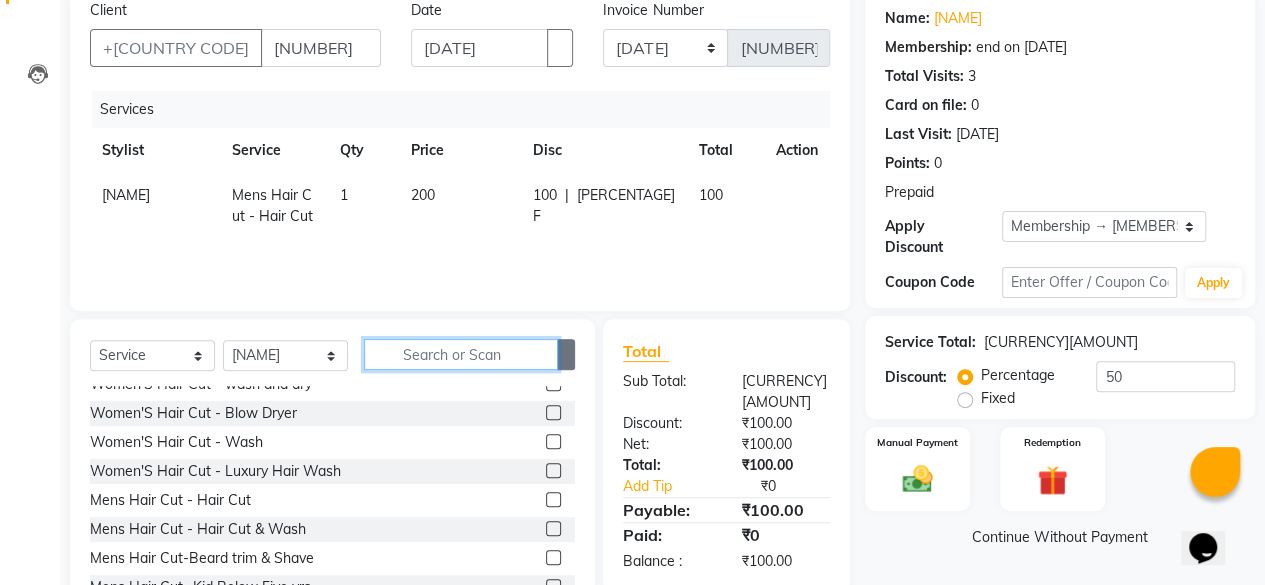 scroll, scrollTop: 333, scrollLeft: 0, axis: vertical 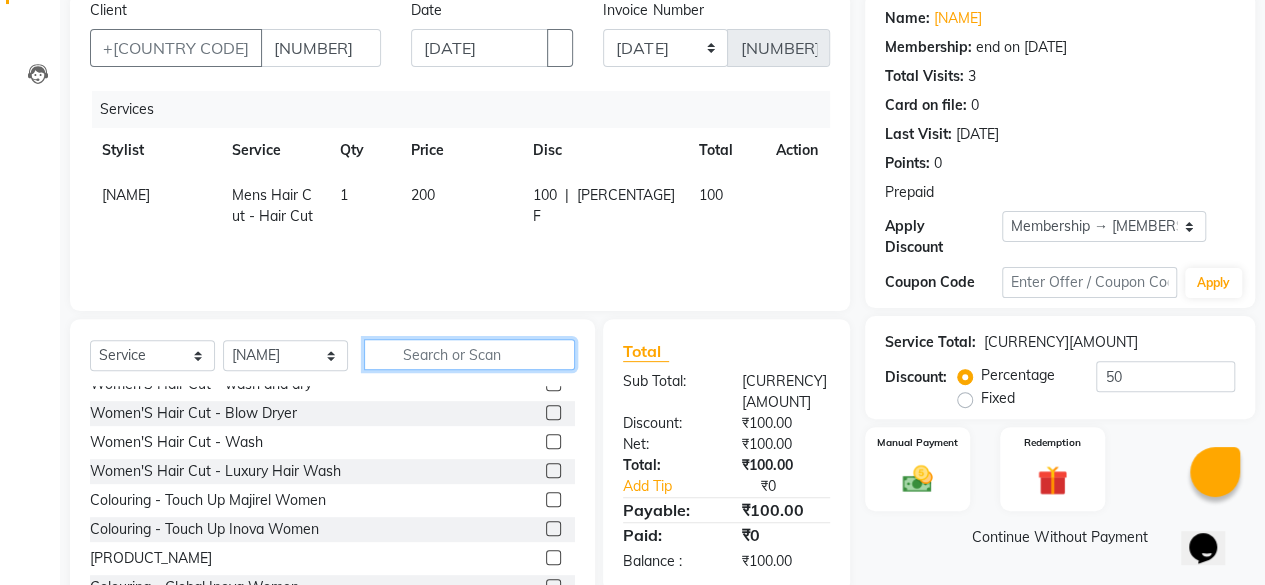 click at bounding box center [469, 354] 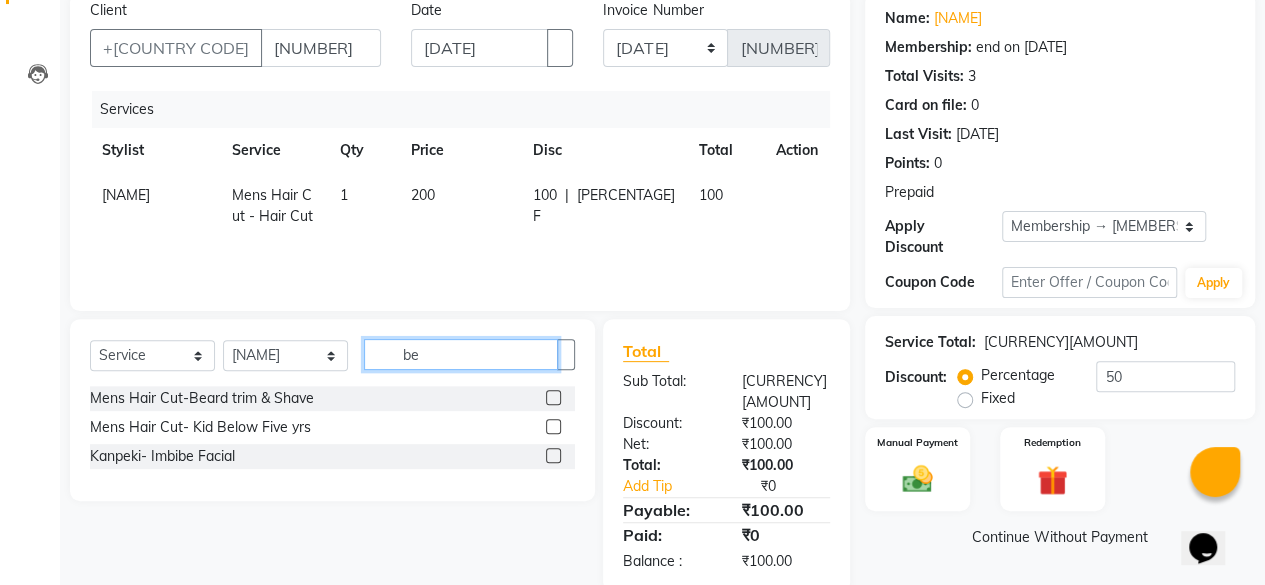 scroll, scrollTop: 0, scrollLeft: 0, axis: both 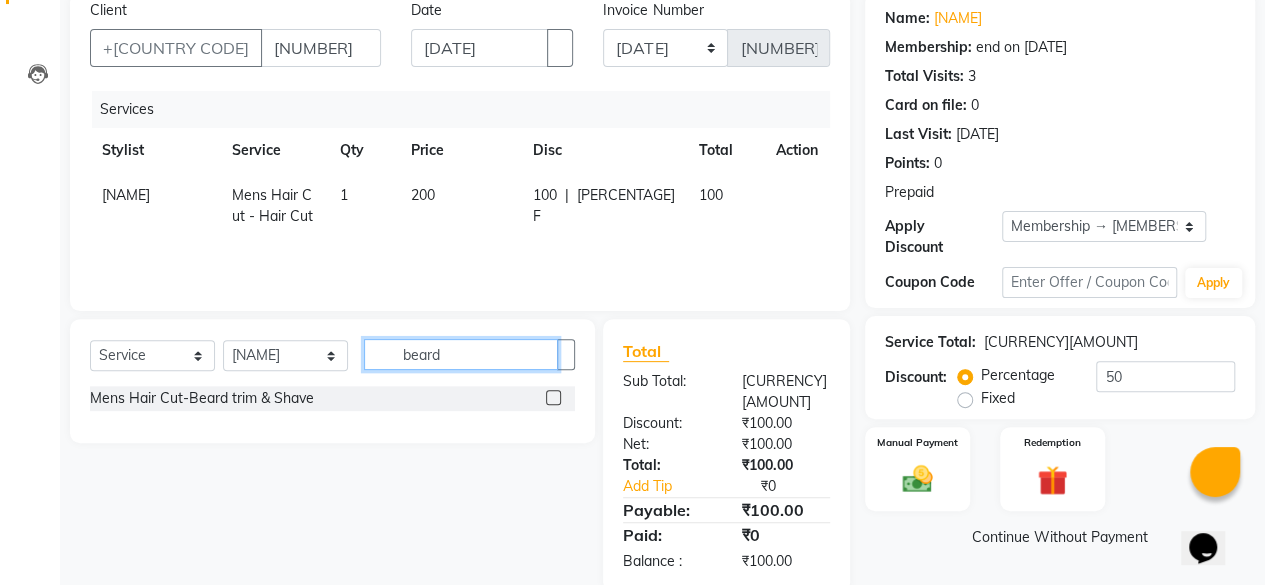 type on "beard" 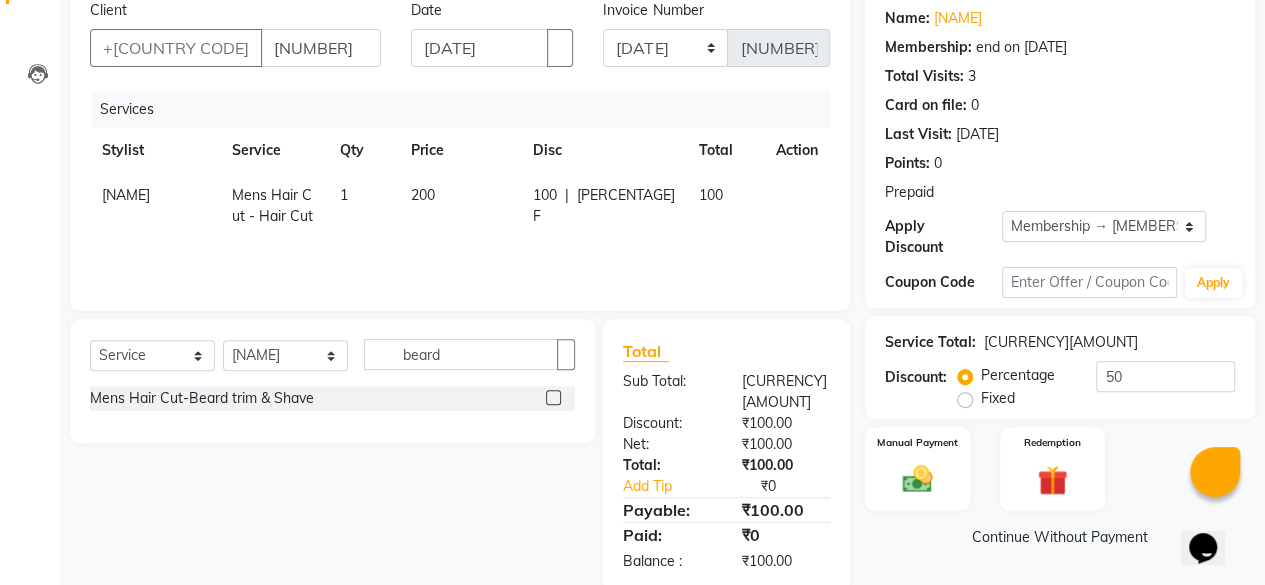 click at bounding box center (553, 397) 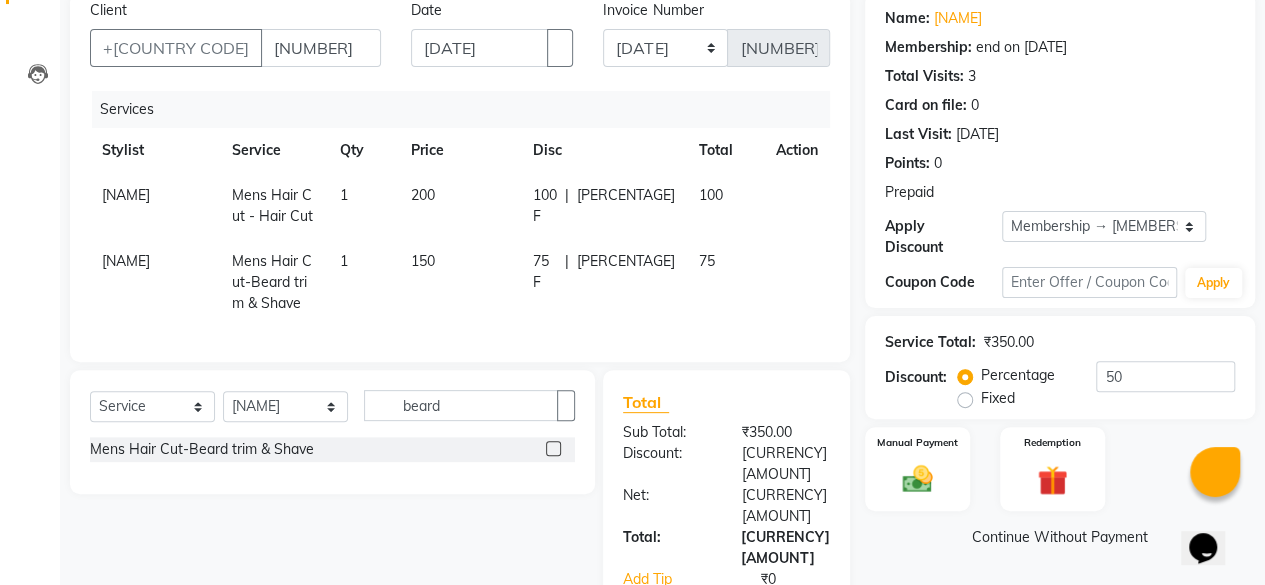 scroll, scrollTop: 238, scrollLeft: 0, axis: vertical 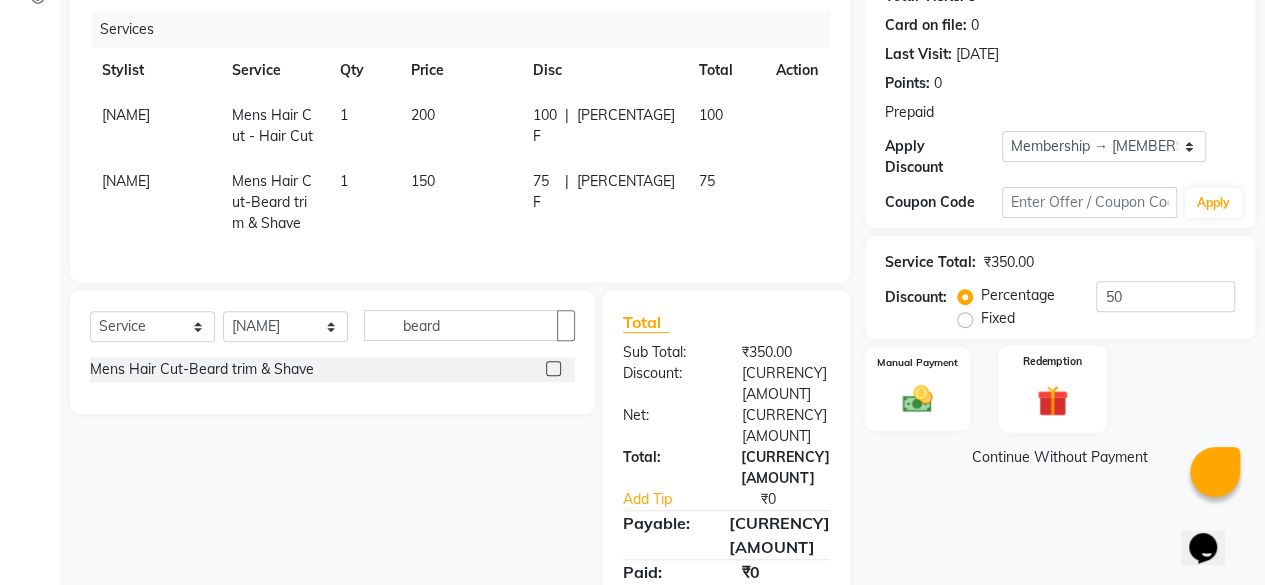 click on "Redemption" at bounding box center (917, 362) 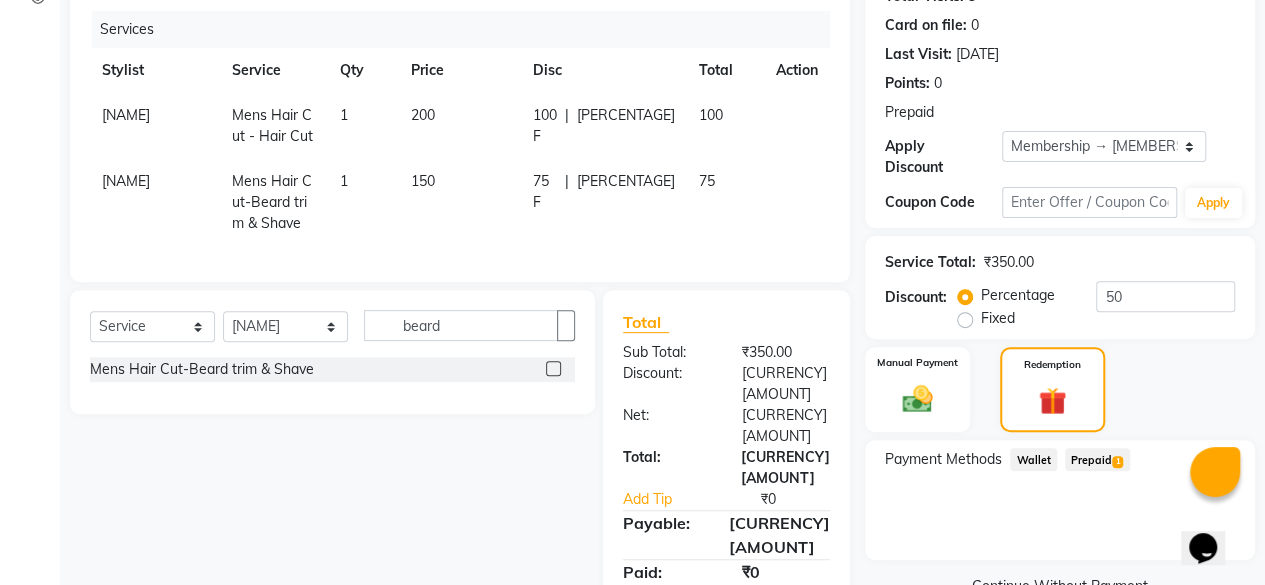 click on "Wallet" at bounding box center (1033, 459) 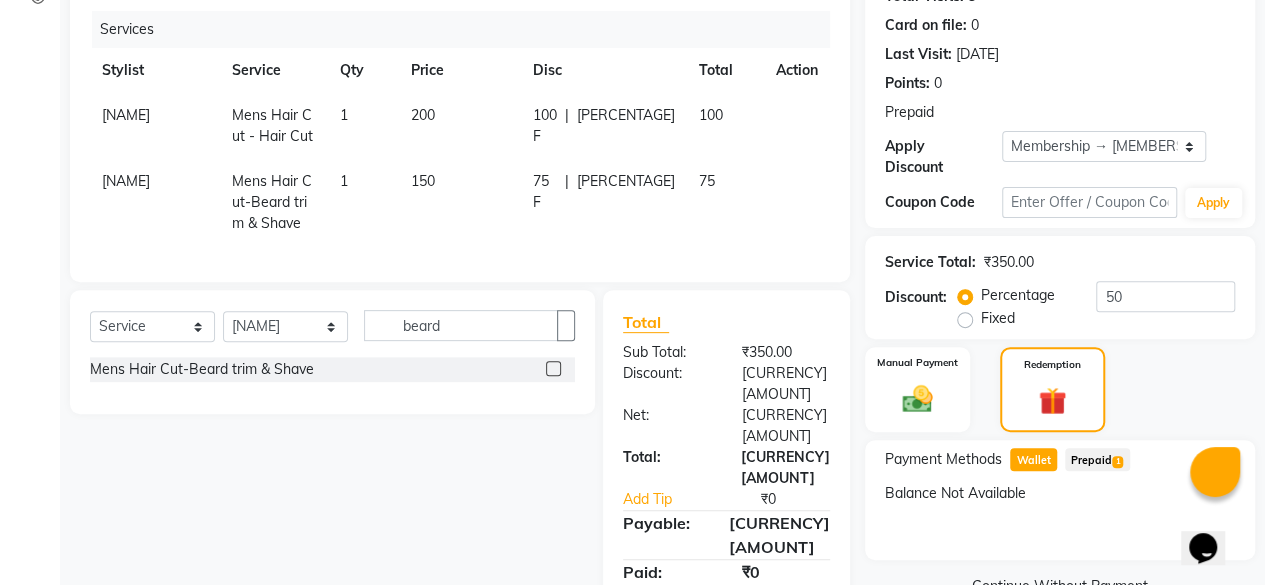 scroll, scrollTop: 290, scrollLeft: 0, axis: vertical 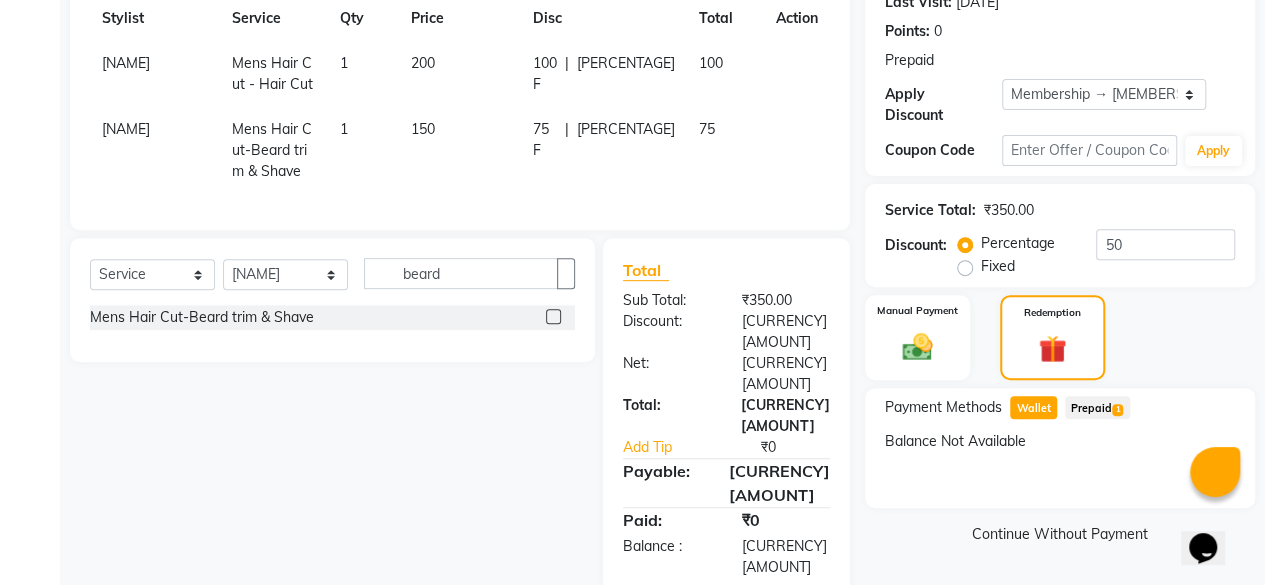 click on "Prepaid  1" at bounding box center [1033, 407] 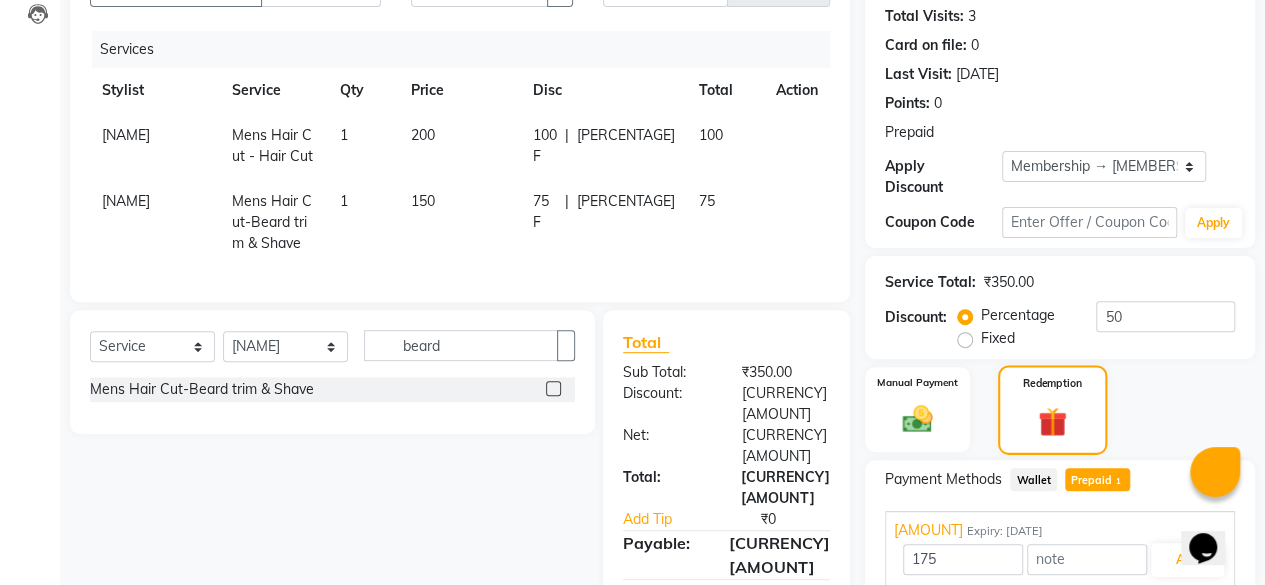 scroll, scrollTop: 306, scrollLeft: 0, axis: vertical 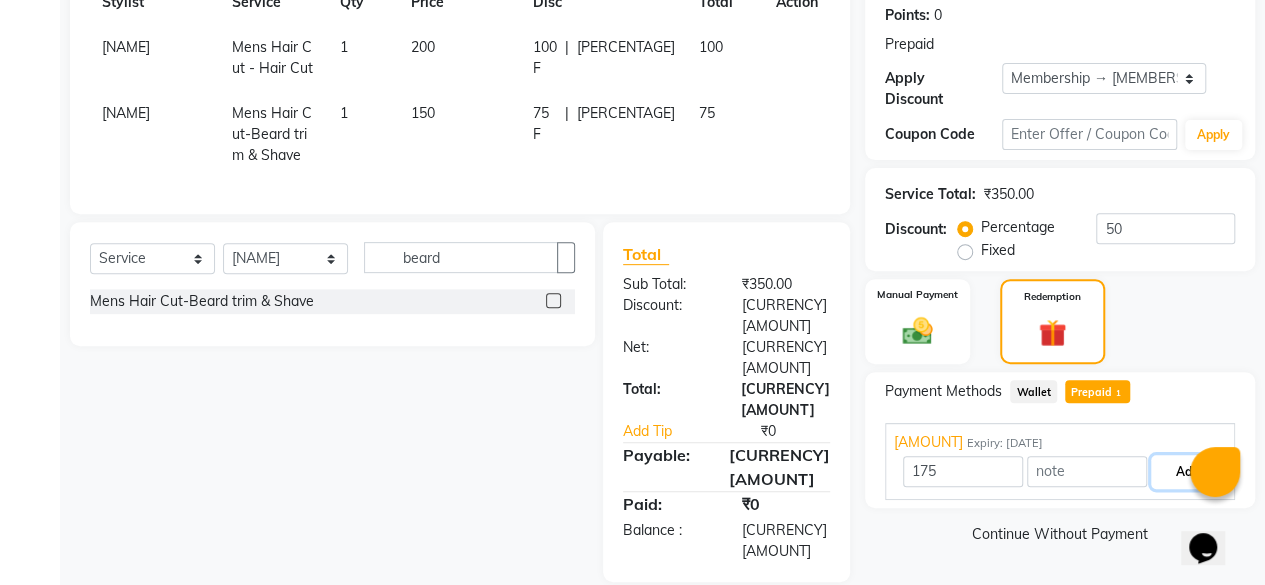 click on "Add" at bounding box center [1187, 472] 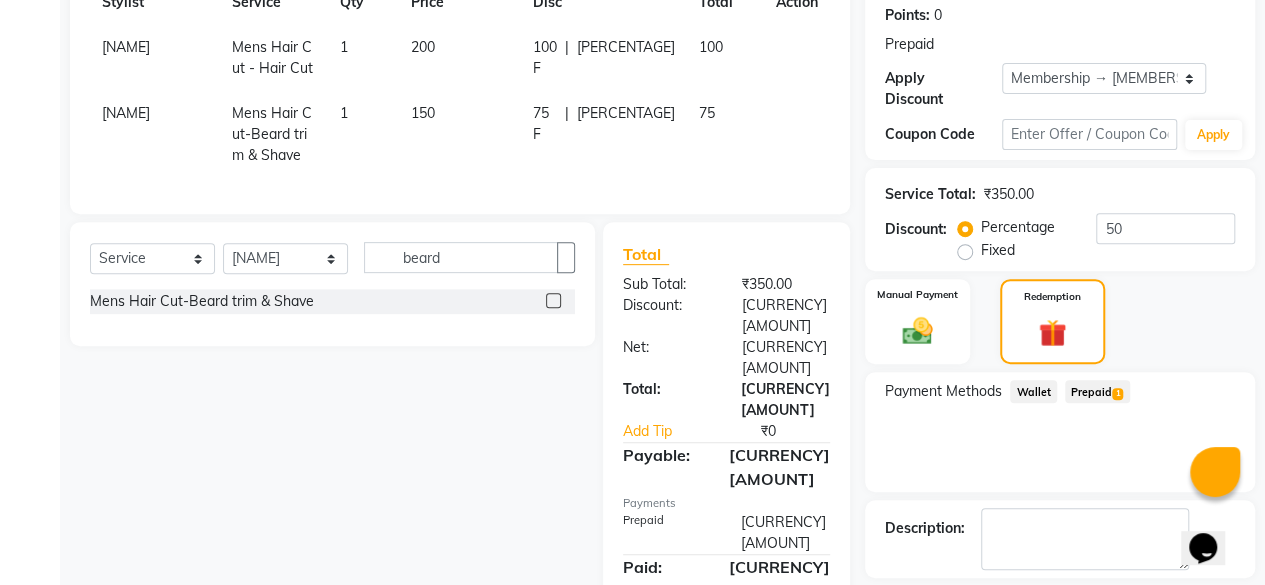 scroll, scrollTop: 402, scrollLeft: 0, axis: vertical 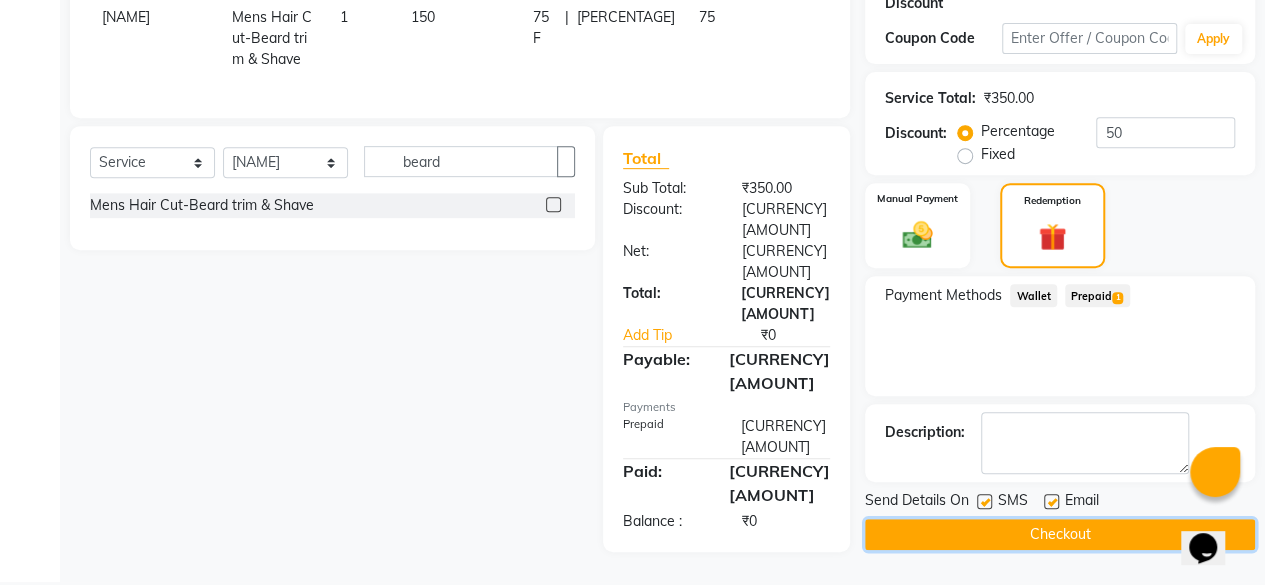 click on "Checkout" at bounding box center (1060, 534) 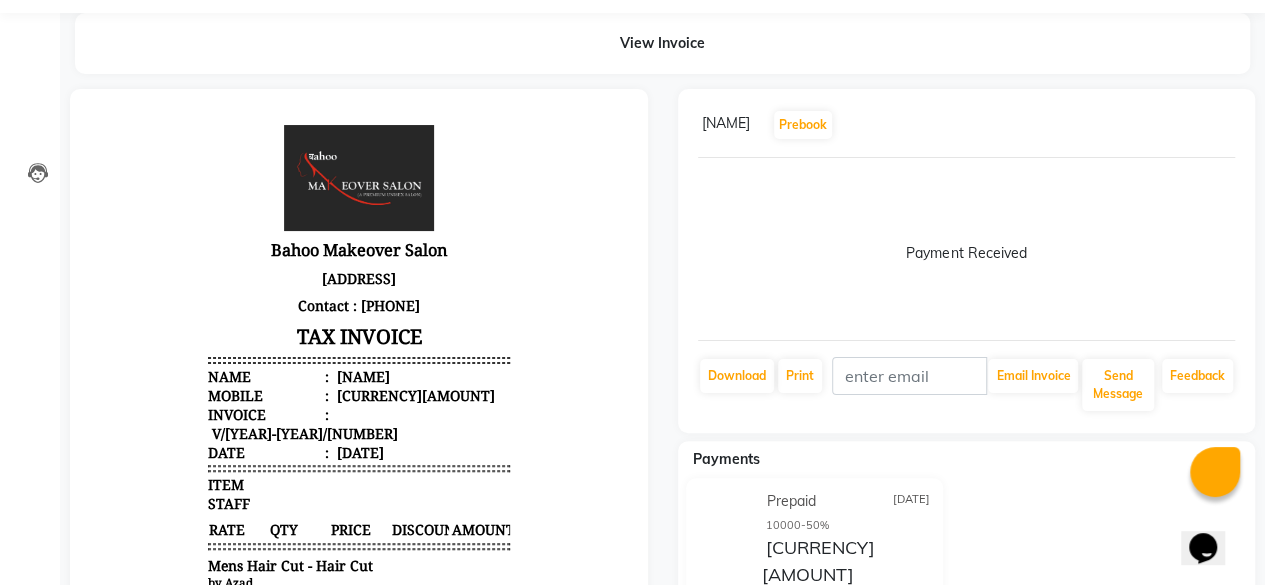 scroll, scrollTop: 0, scrollLeft: 0, axis: both 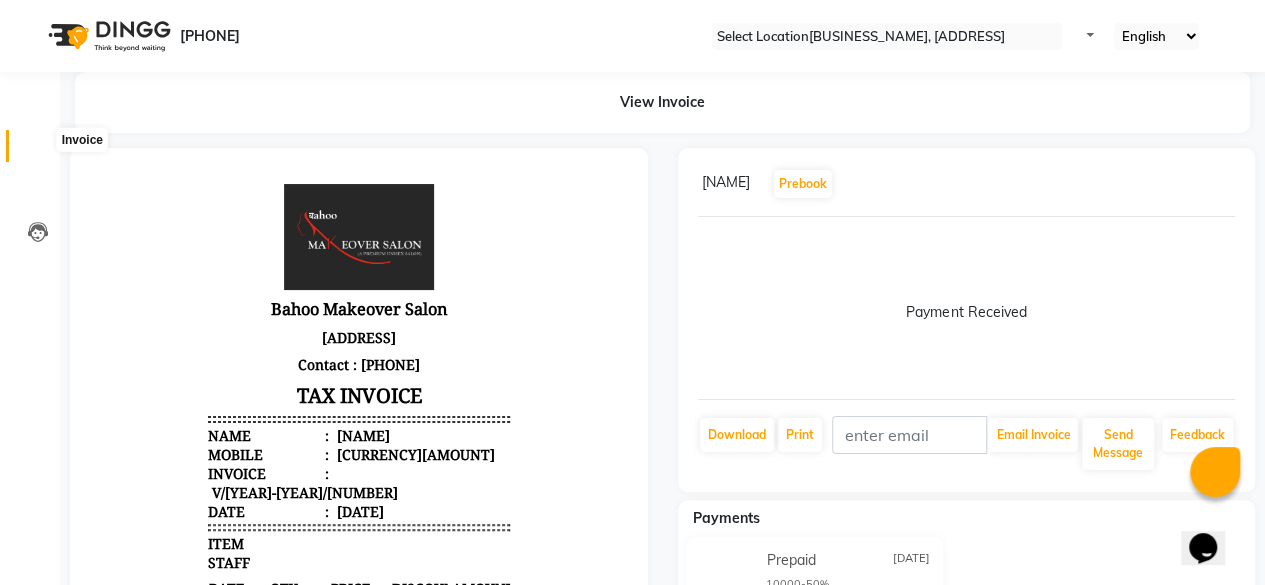 click at bounding box center (37, 151) 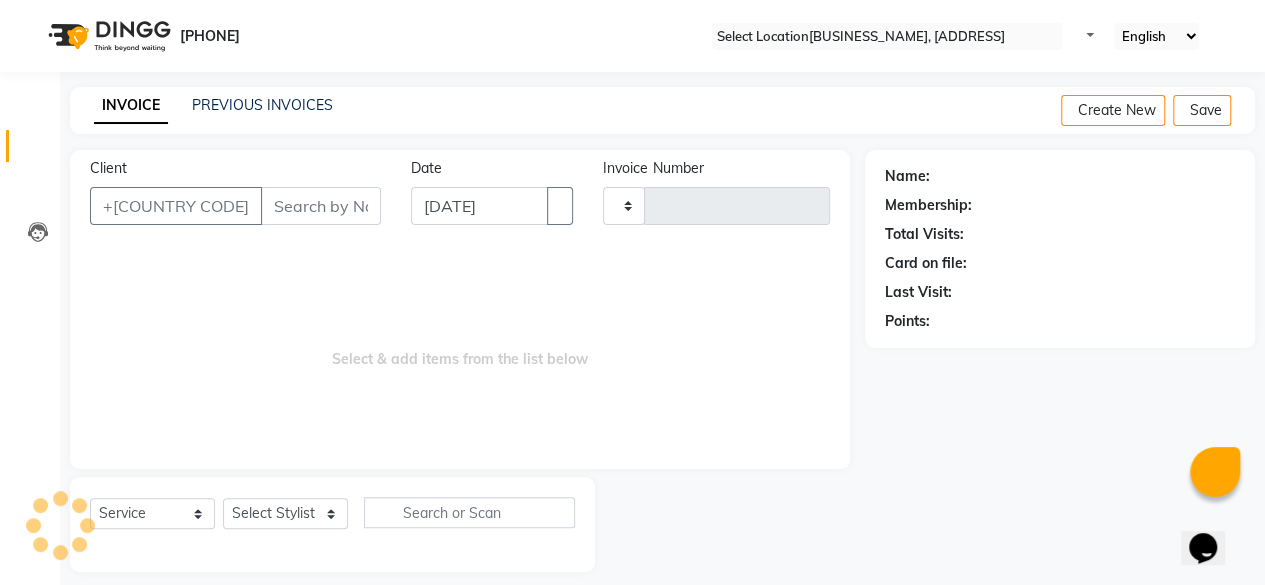 scroll, scrollTop: 15, scrollLeft: 0, axis: vertical 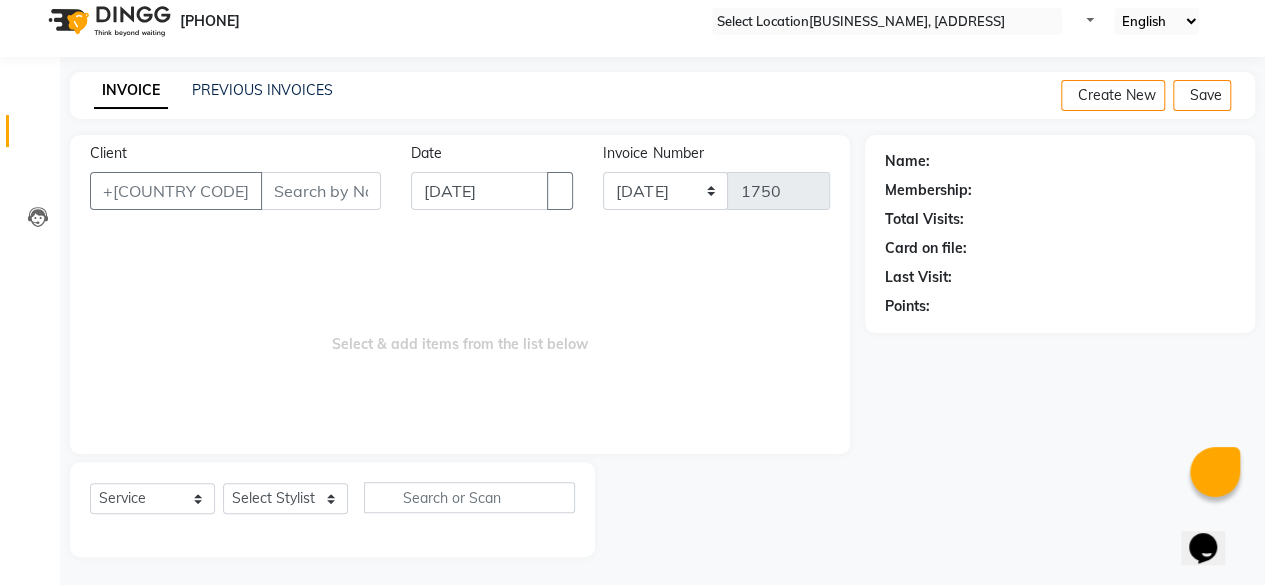 click on "INVOICE PREVIOUS INVOICES Create New Save" at bounding box center [662, 95] 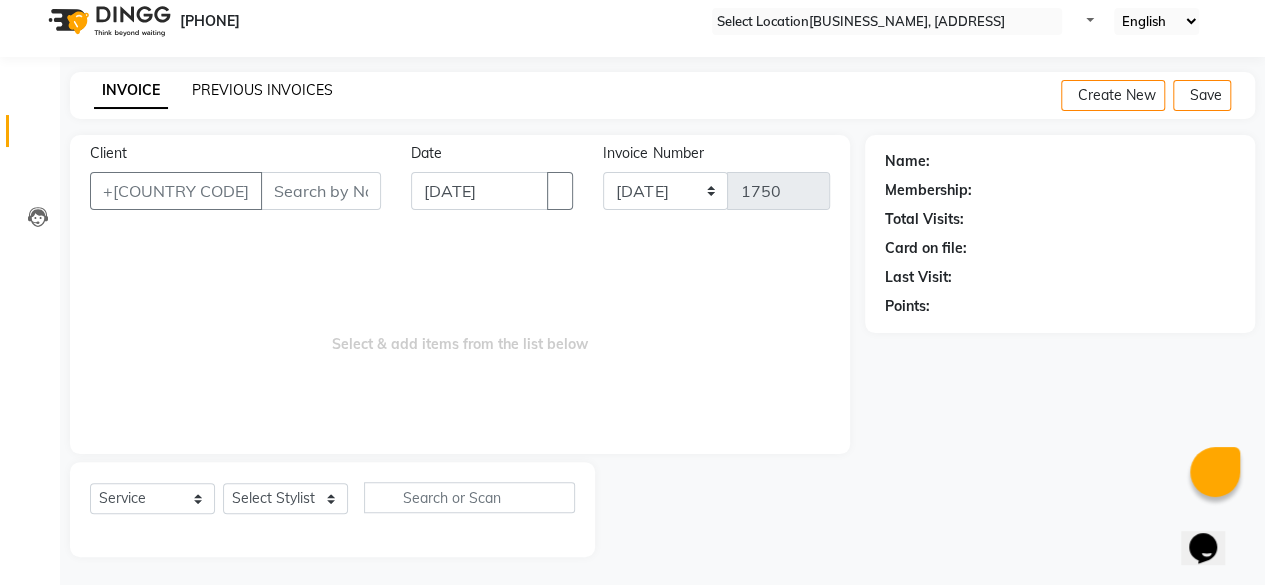 click on "PREVIOUS INVOICES" at bounding box center (262, 90) 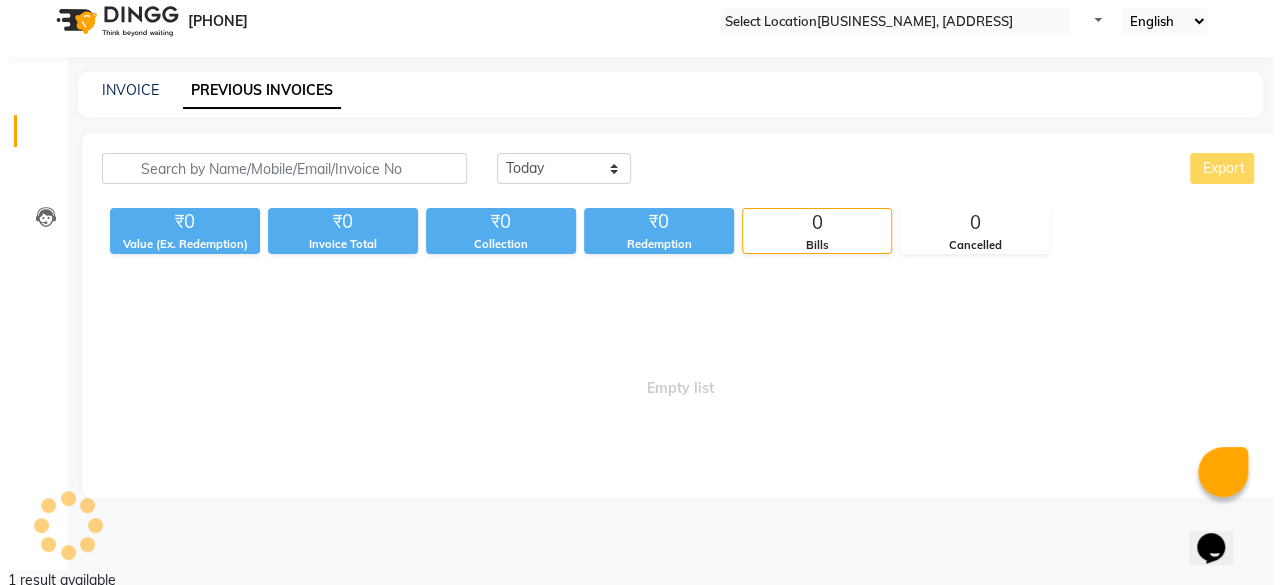 scroll, scrollTop: 0, scrollLeft: 0, axis: both 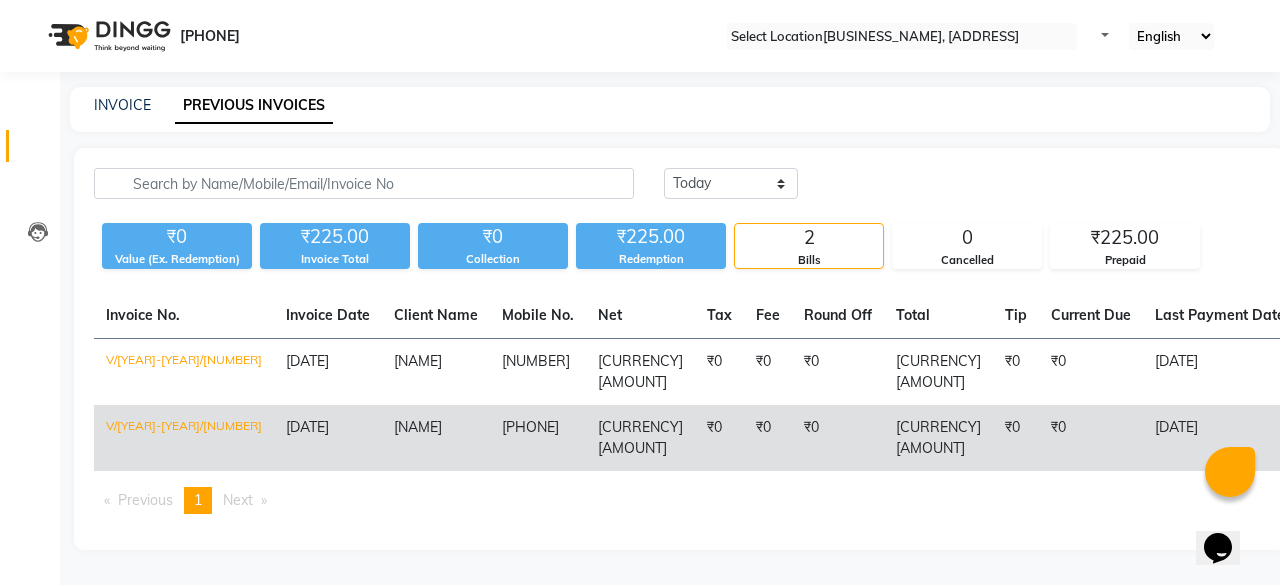 click on "[PHONE]" at bounding box center [538, 372] 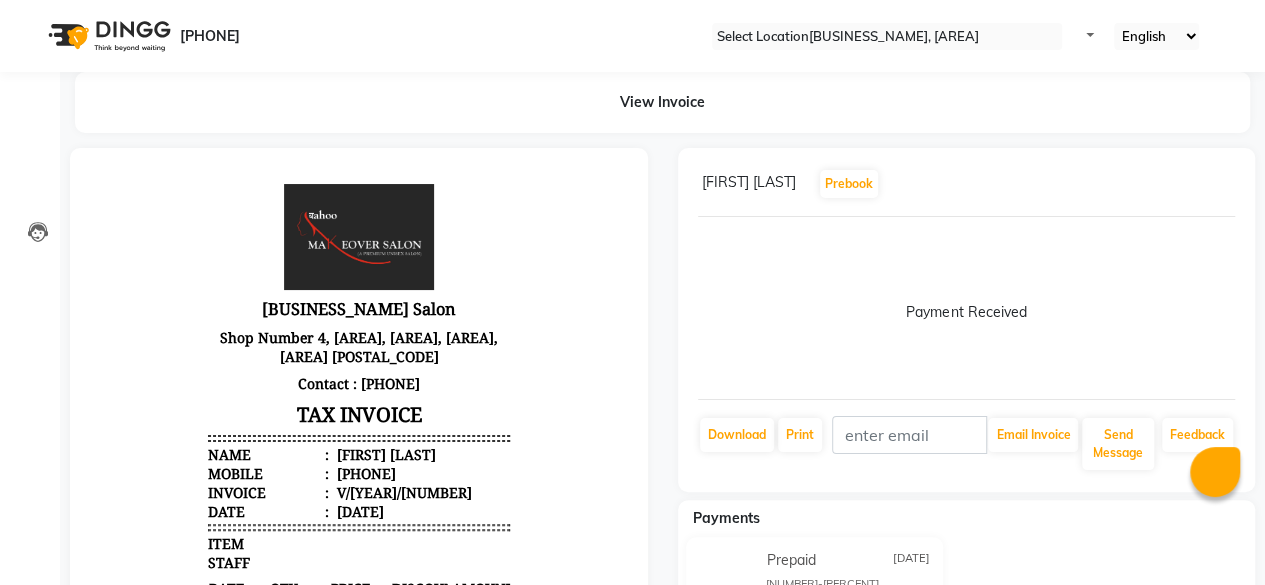scroll, scrollTop: 0, scrollLeft: 0, axis: both 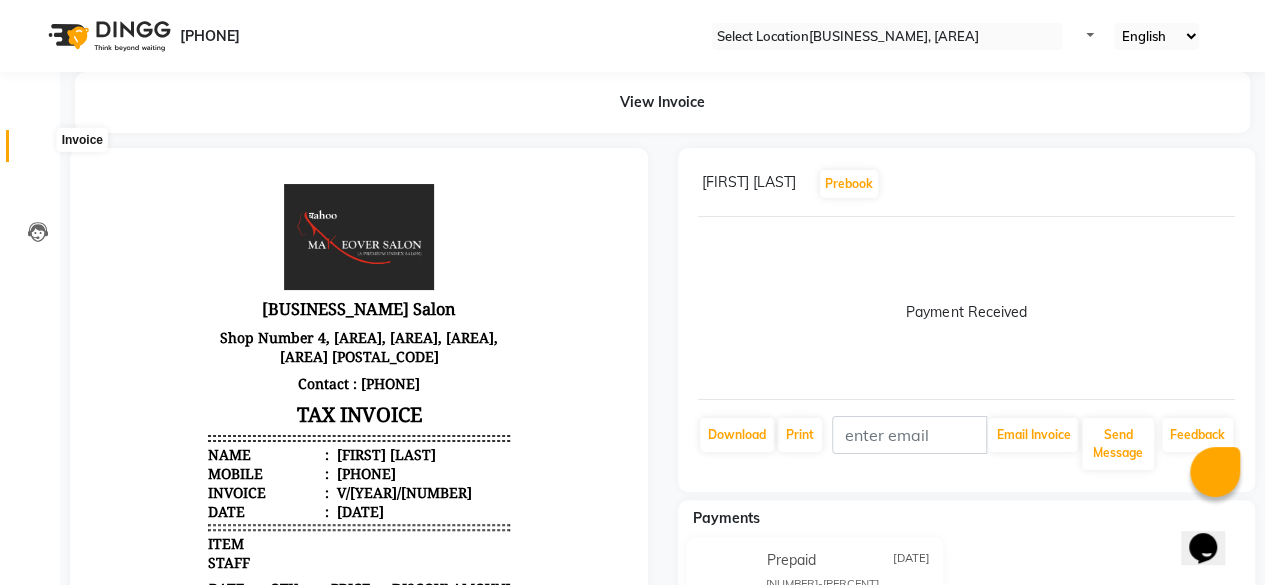 click at bounding box center (37, 151) 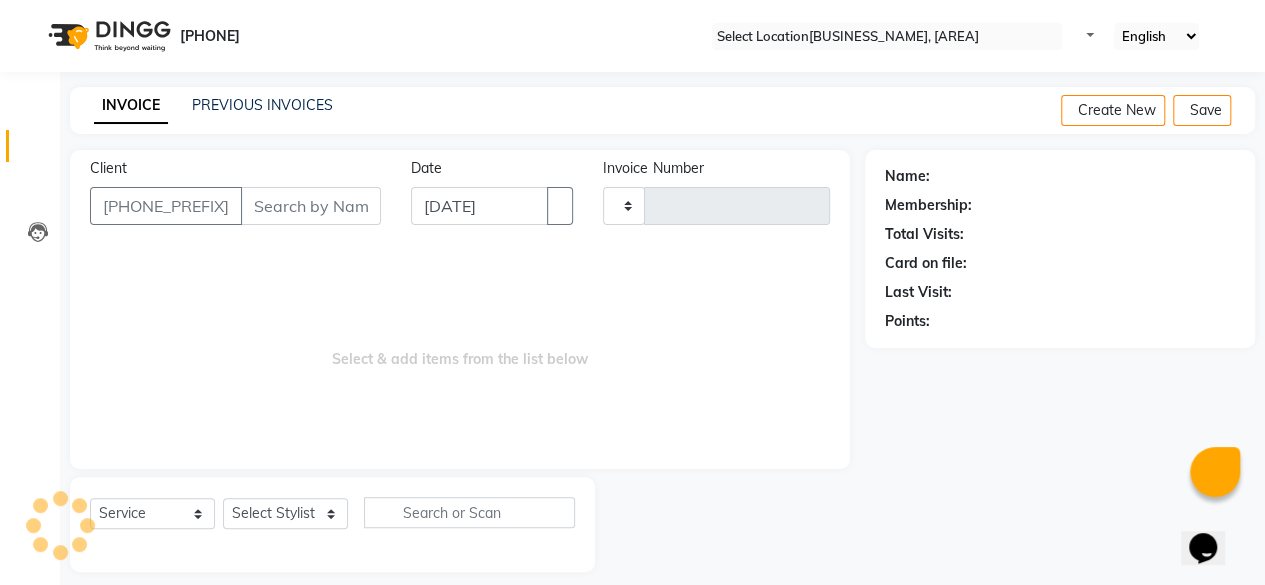 scroll, scrollTop: 15, scrollLeft: 0, axis: vertical 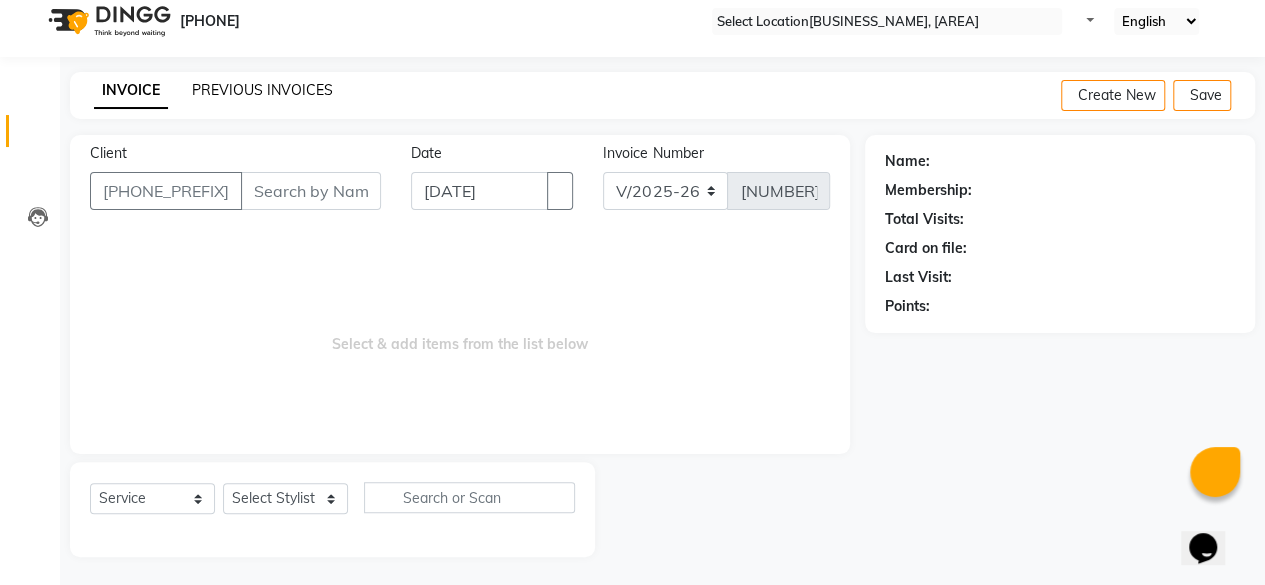 click on "PREVIOUS INVOICES" at bounding box center (262, 90) 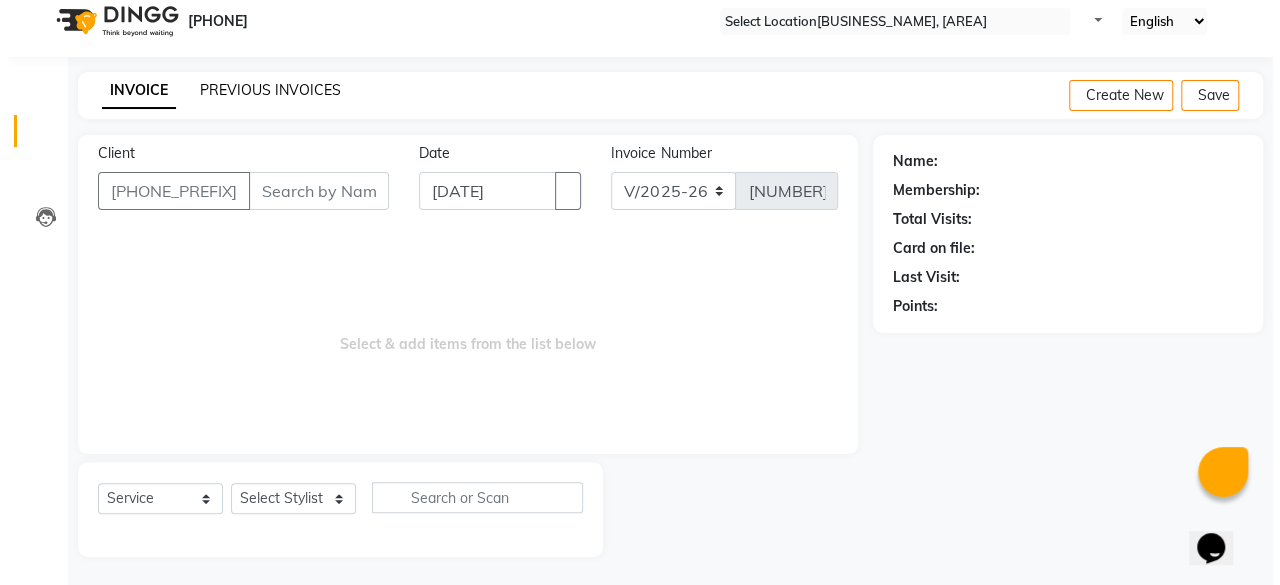 scroll, scrollTop: 0, scrollLeft: 0, axis: both 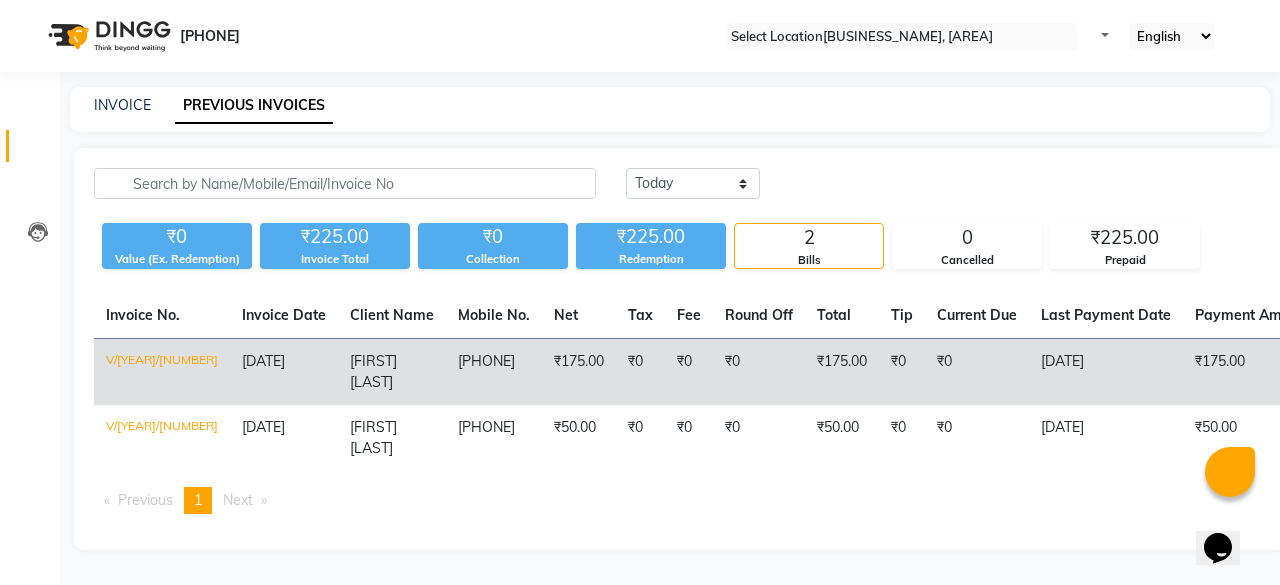 click on "[NAME]" at bounding box center (263, 361) 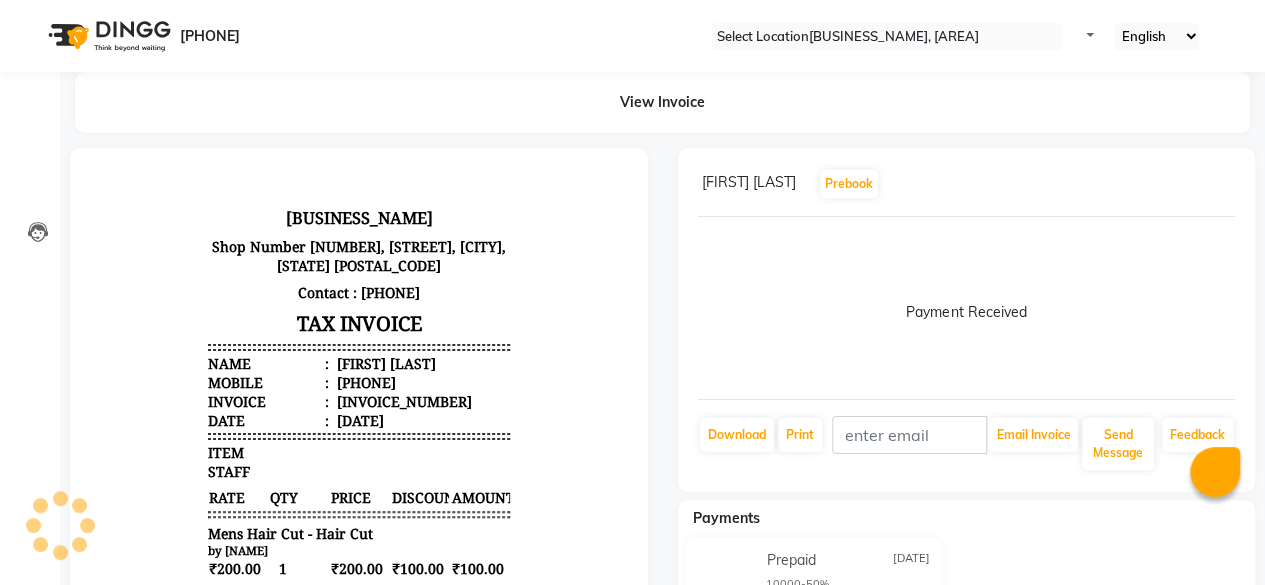 scroll, scrollTop: 0, scrollLeft: 0, axis: both 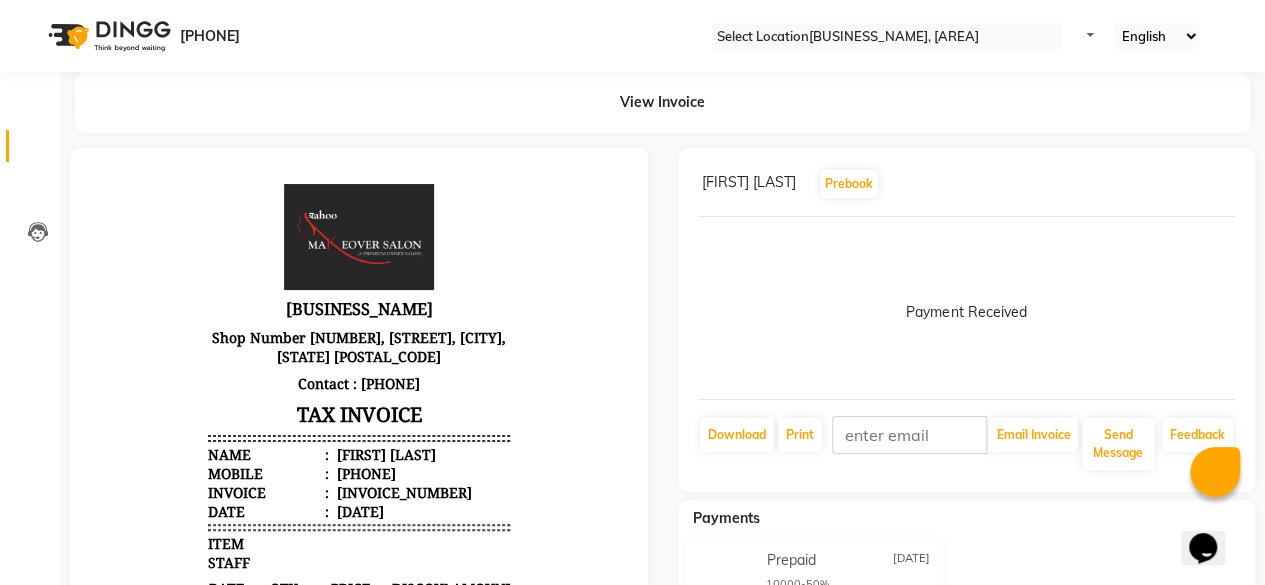 click on "Invoice" at bounding box center [30, 146] 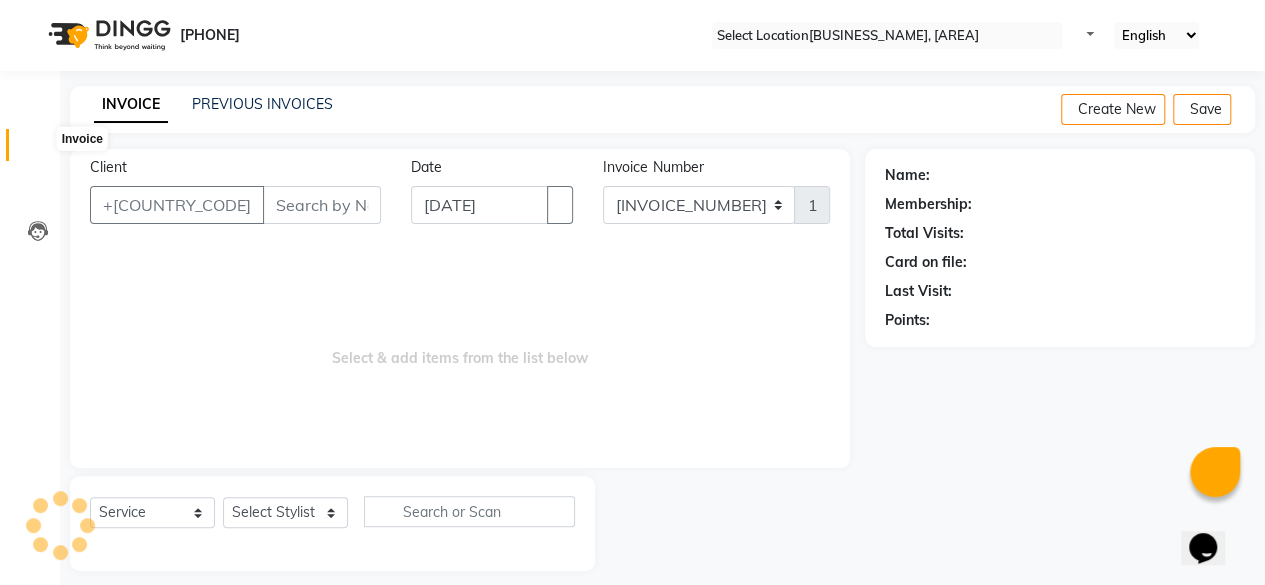 scroll, scrollTop: 15, scrollLeft: 0, axis: vertical 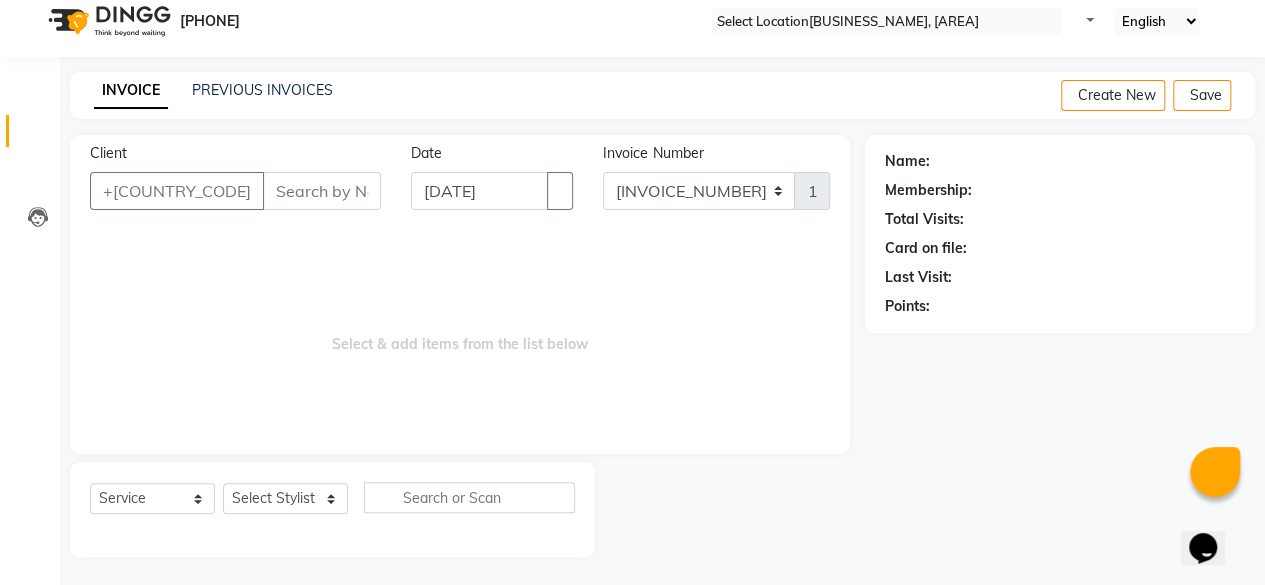 click on "PREVIOUS INVOICES" at bounding box center (262, 90) 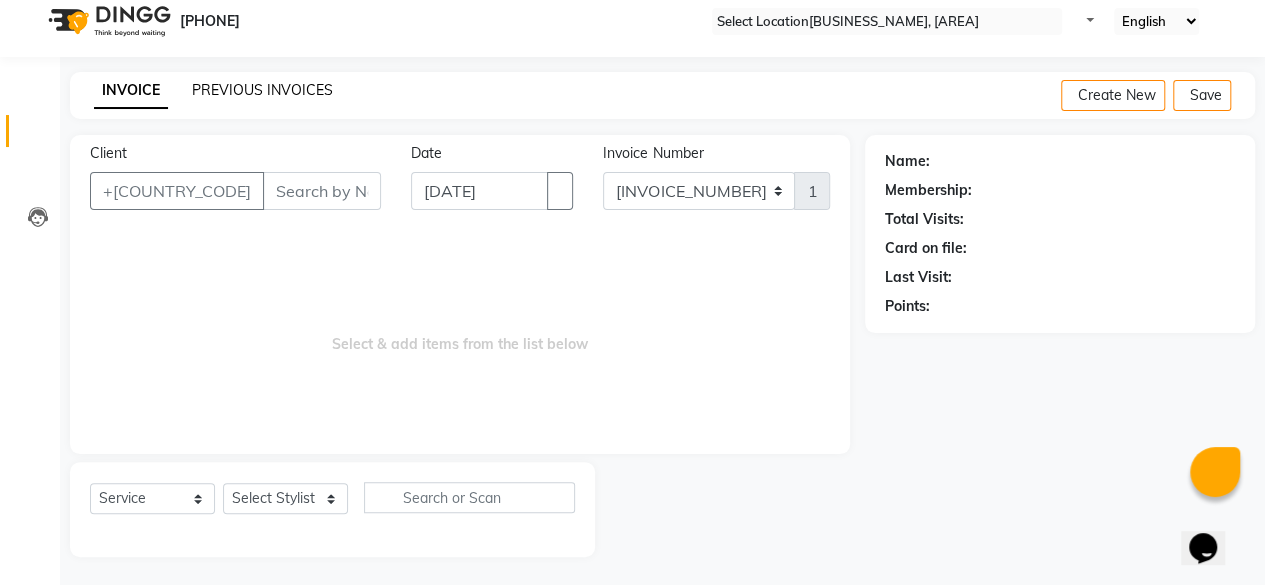 click on "PREVIOUS INVOICES" at bounding box center (262, 90) 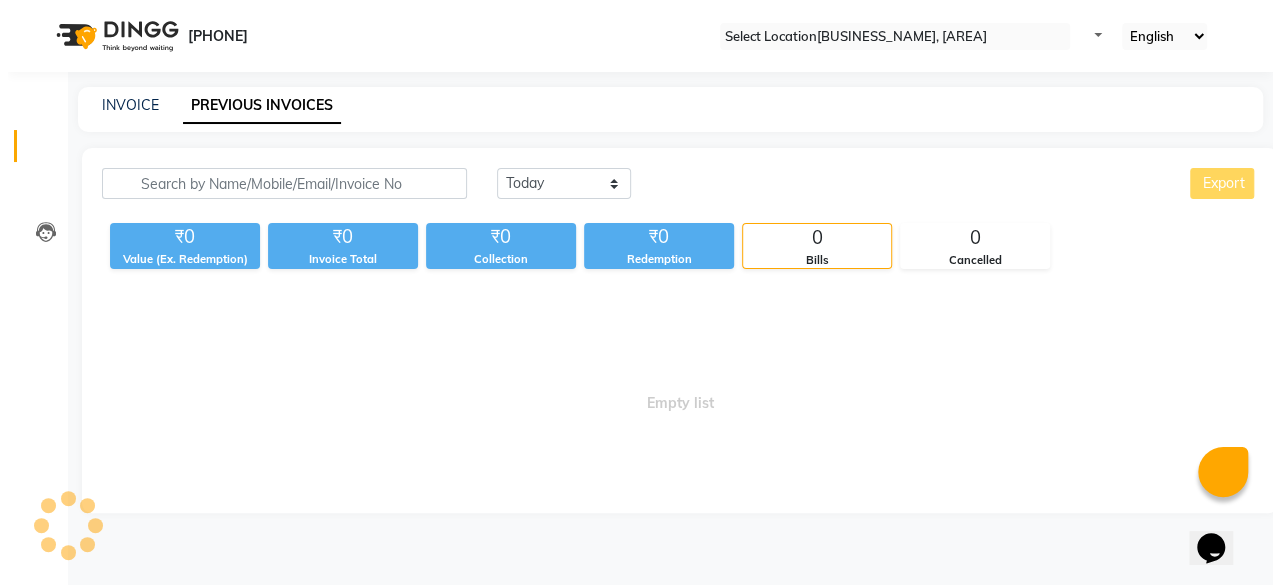 scroll, scrollTop: 0, scrollLeft: 0, axis: both 